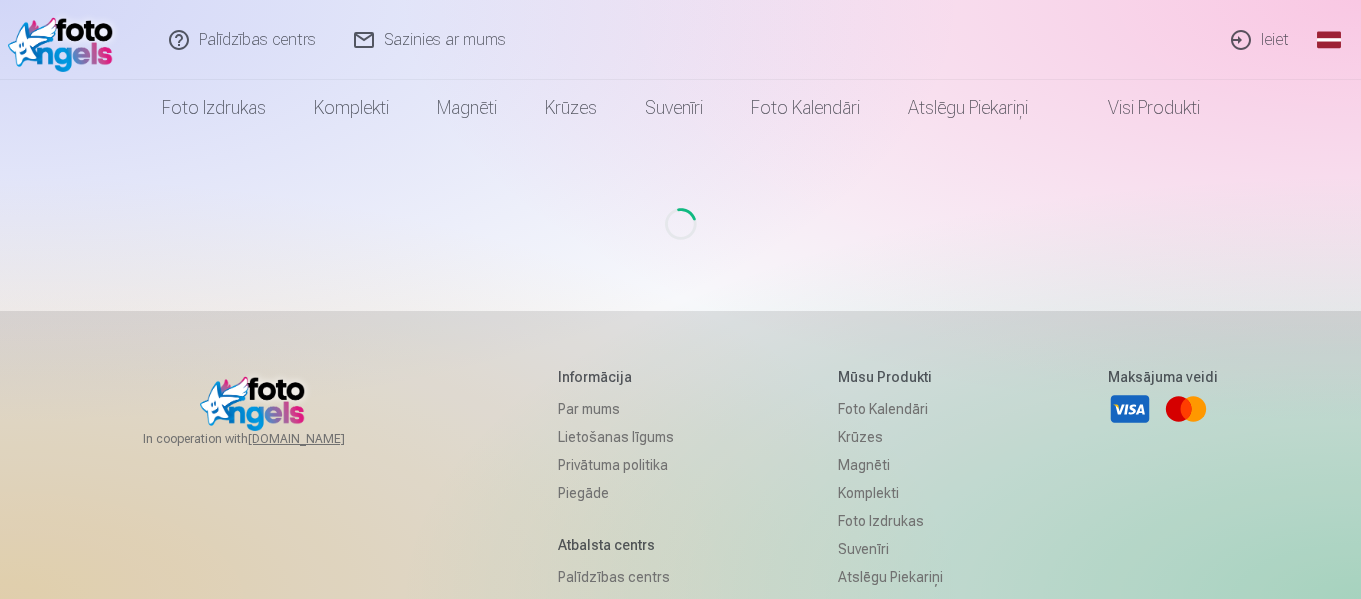 scroll, scrollTop: 0, scrollLeft: 0, axis: both 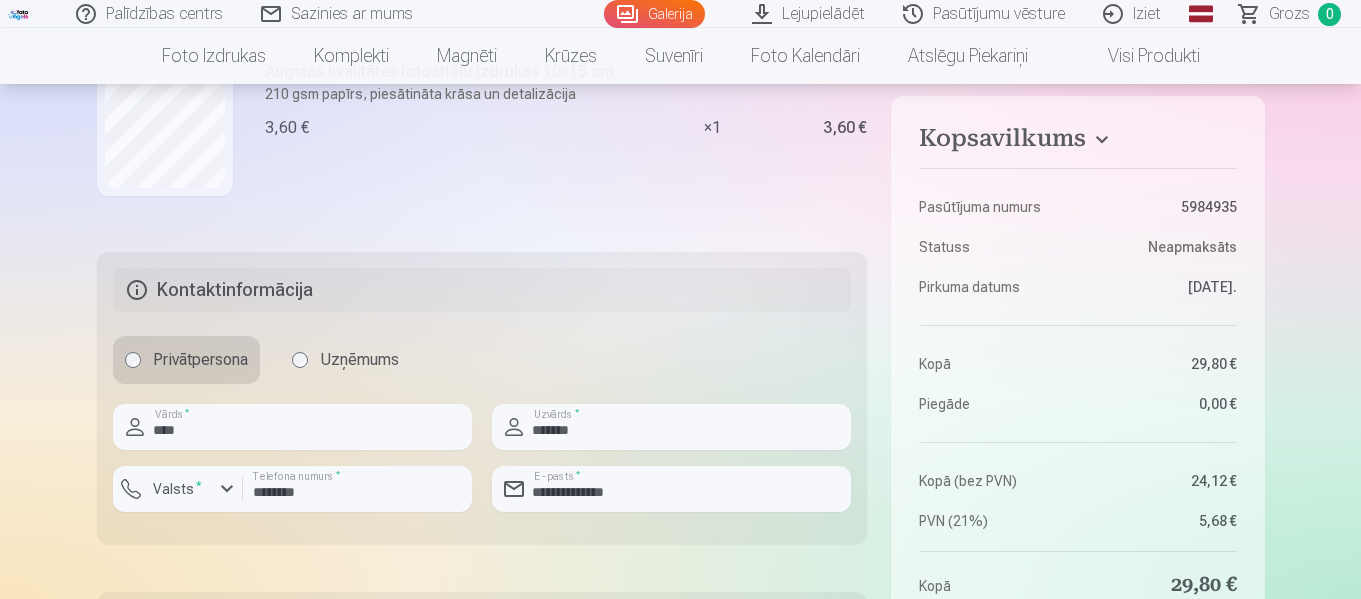 click on "Kopsavilkums Pasūtījuma numurs 5984935 Statuss Neapmaksāts Pirkuma datums [DATE]. Kopā 29,80 € Piegāde 0,00 € Kopā (bez PVN) 24,12 € PVN (21%) 5,68 € Kopā 29,80 € Lietošanas līgums ,  Privātuma politika Piekrītu lietotāja līgumam un konfidencialitātes politikai Maksāt Tirdzniecības vieta [GEOGRAPHIC_DATA], [STREET_ADDRESS][PERSON_NAME]" at bounding box center [1077, 479] 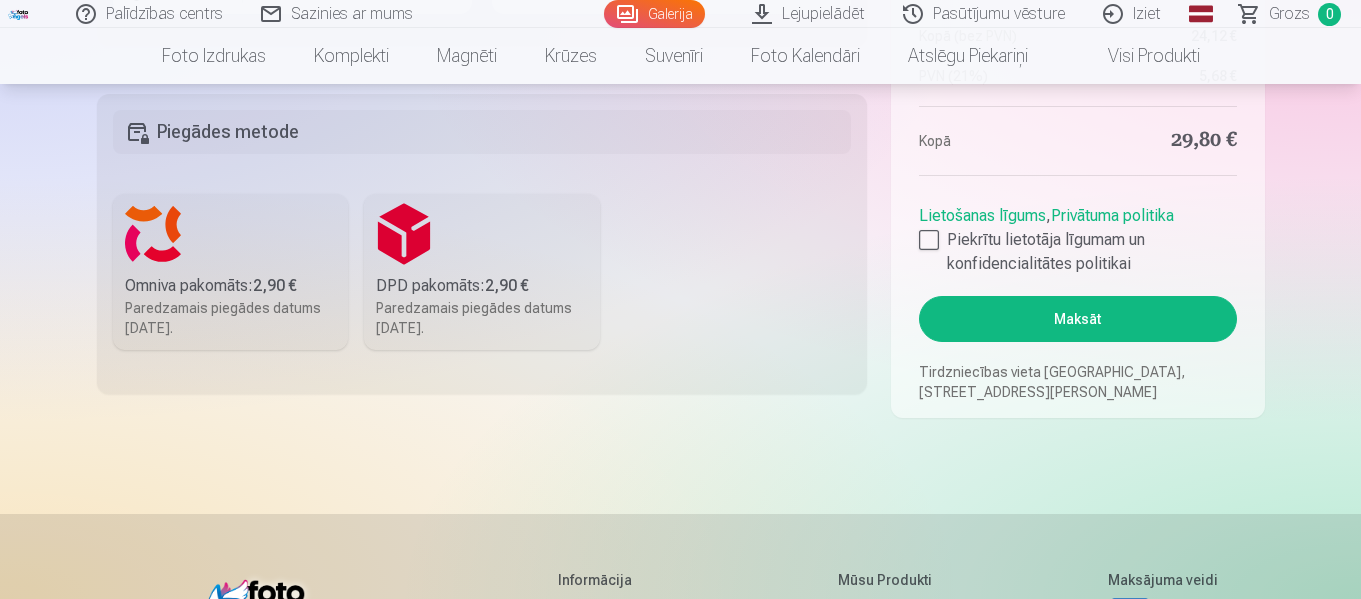 scroll, scrollTop: 2200, scrollLeft: 0, axis: vertical 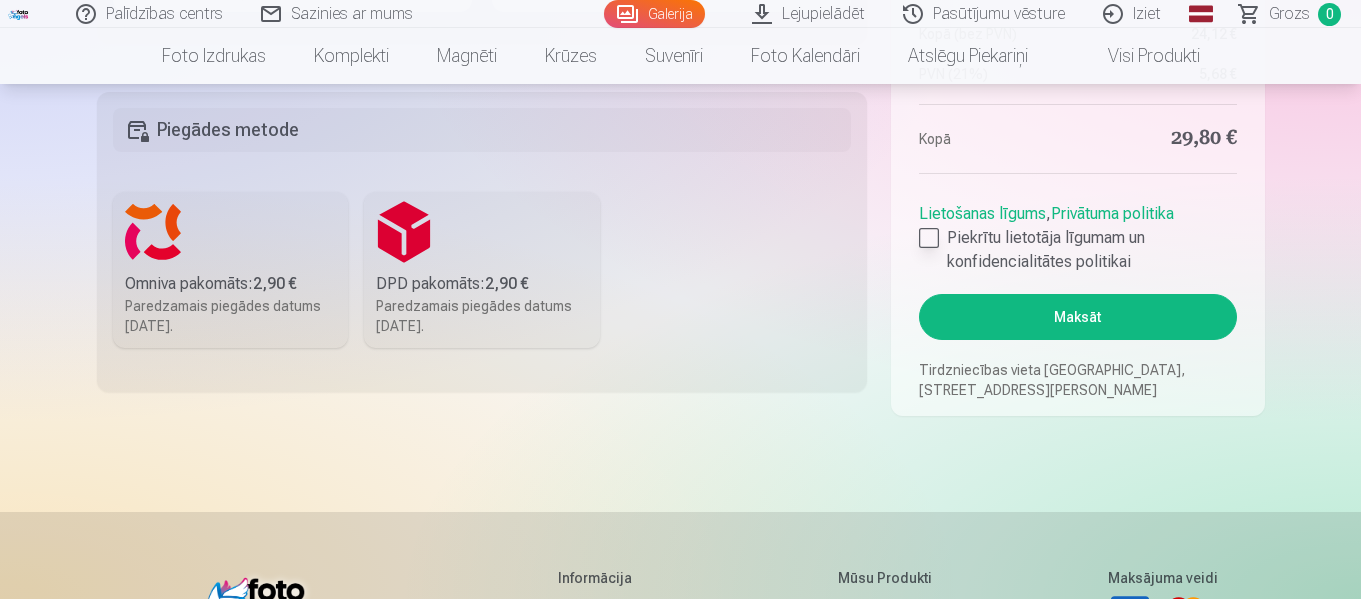 click at bounding box center [929, 238] 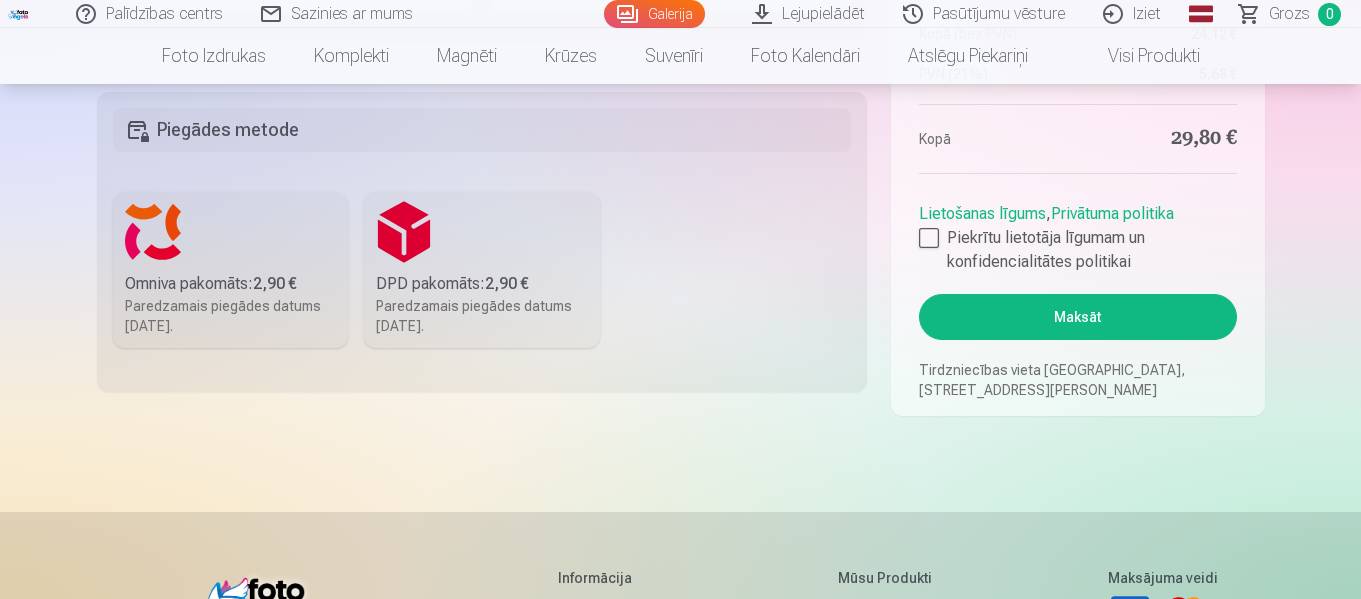 click on "Maksāt" at bounding box center [1077, 317] 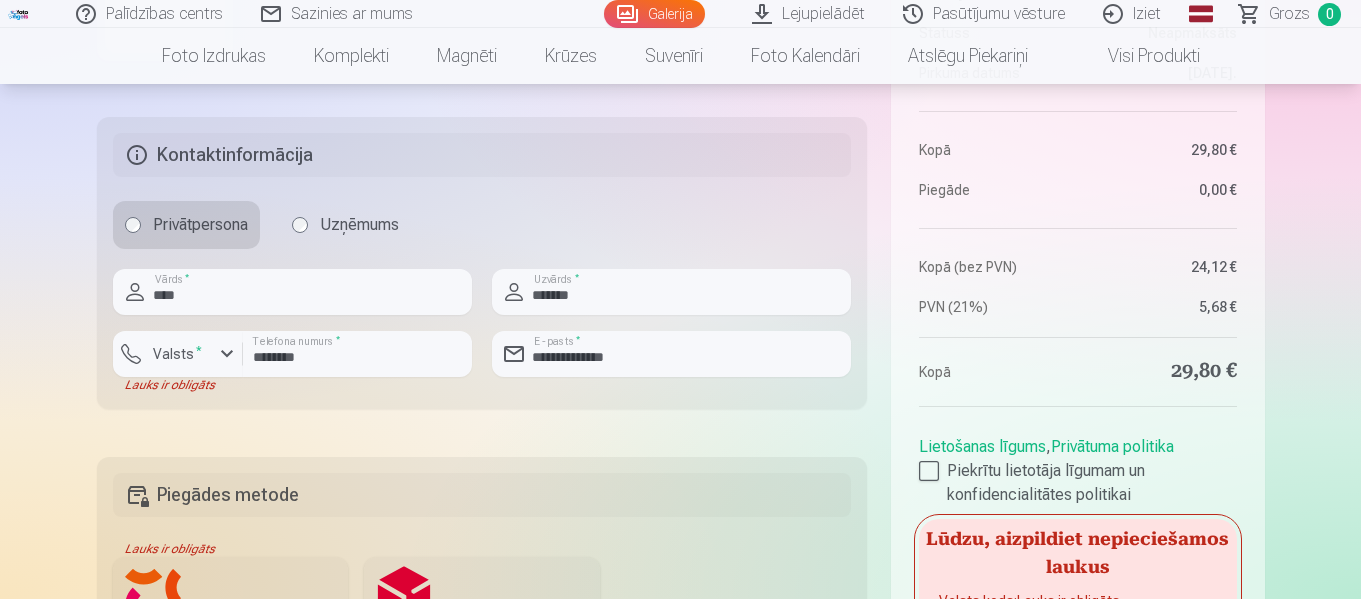 scroll, scrollTop: 1800, scrollLeft: 0, axis: vertical 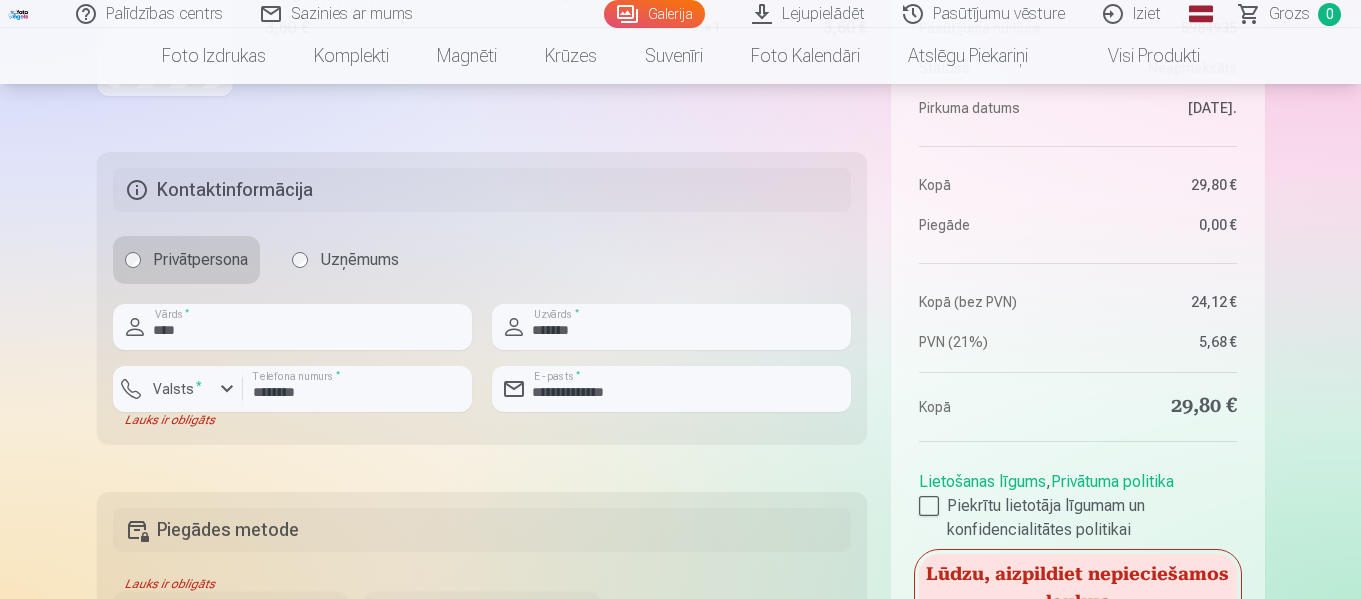 click at bounding box center [227, 389] 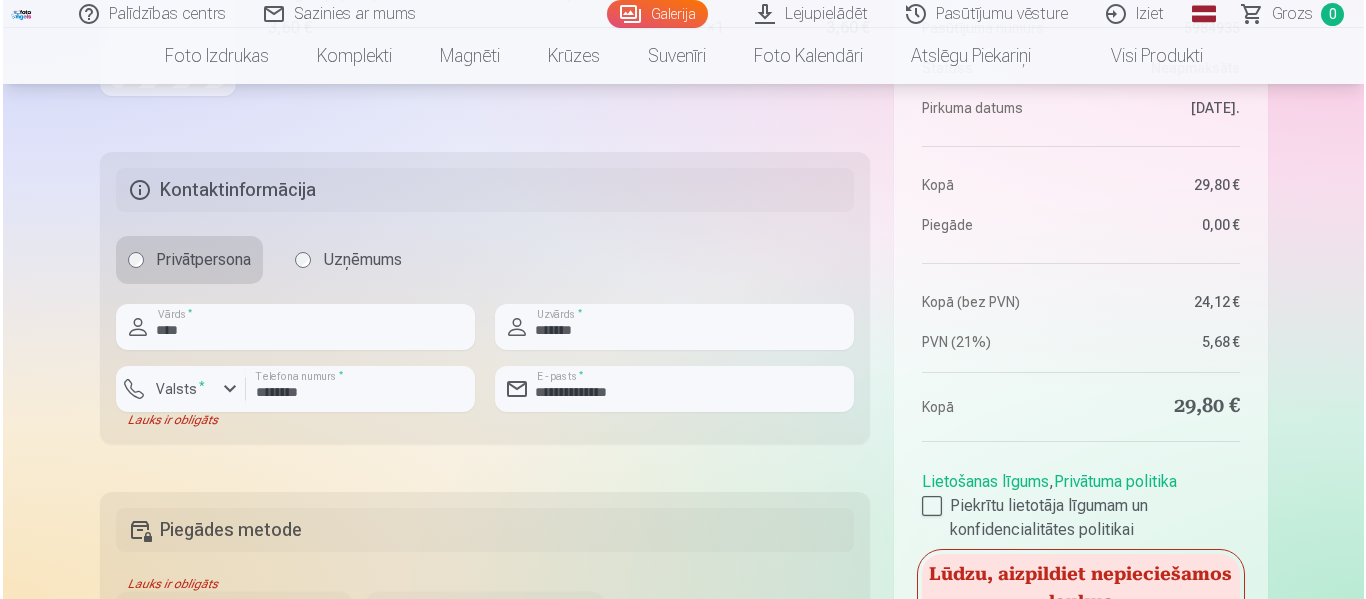 scroll, scrollTop: 2815, scrollLeft: 0, axis: vertical 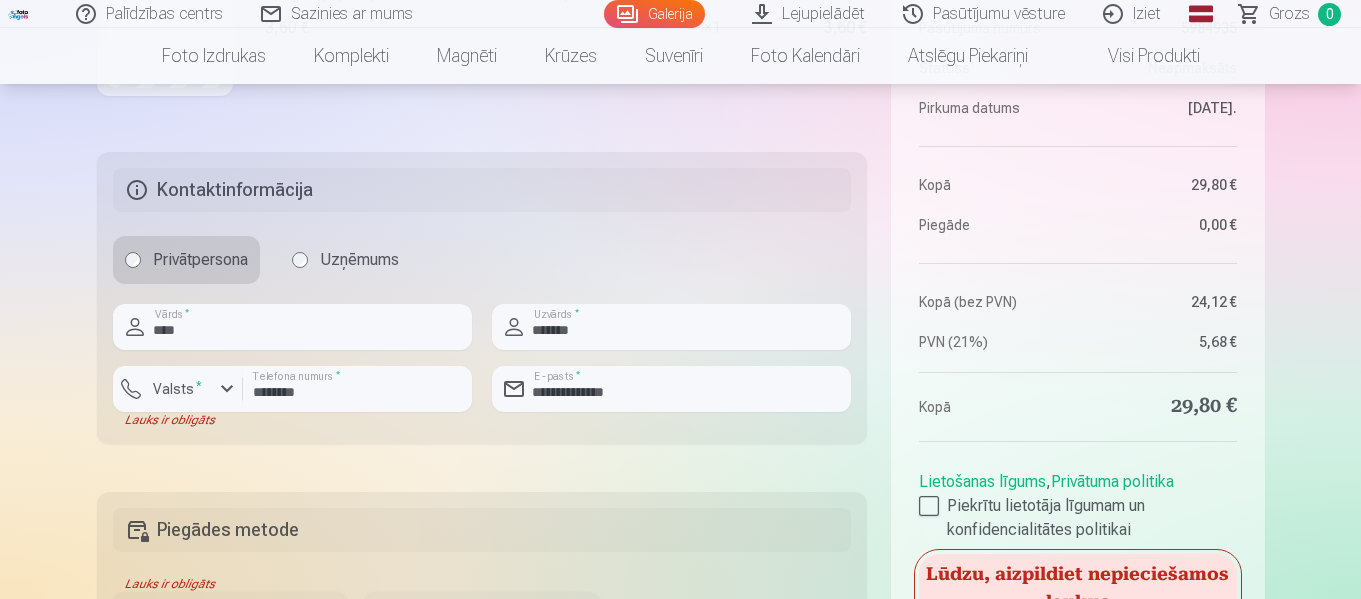 click on "Maksāt" at bounding box center [1077, 717] 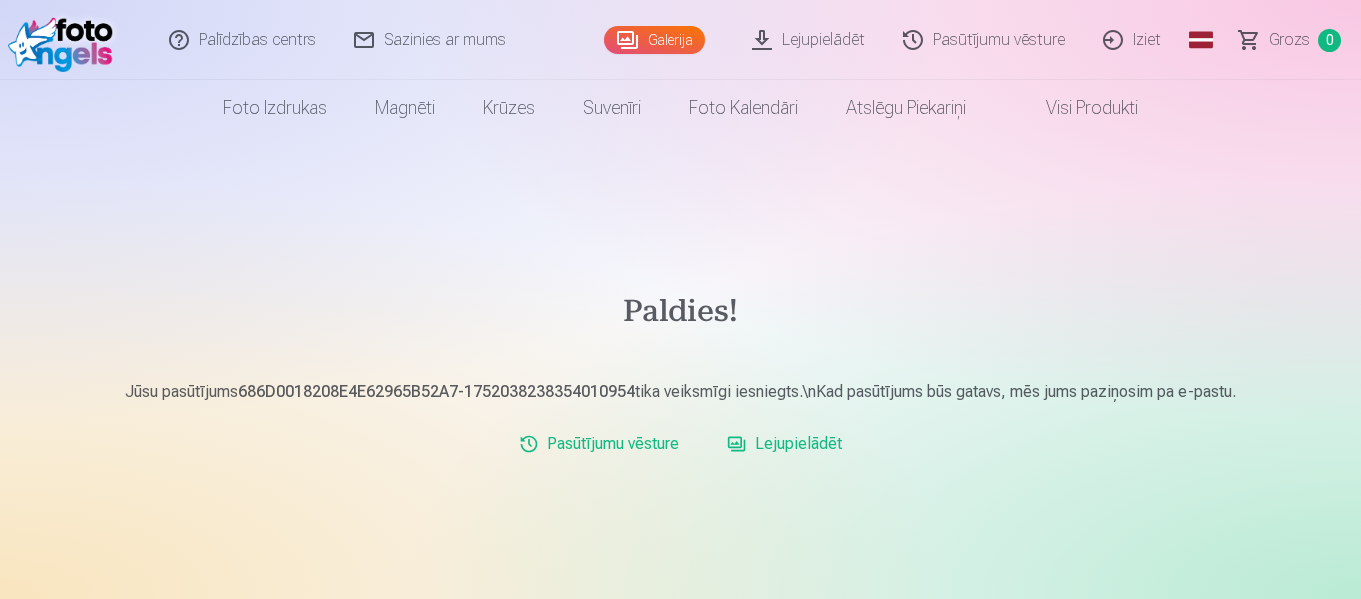 scroll, scrollTop: 0, scrollLeft: 0, axis: both 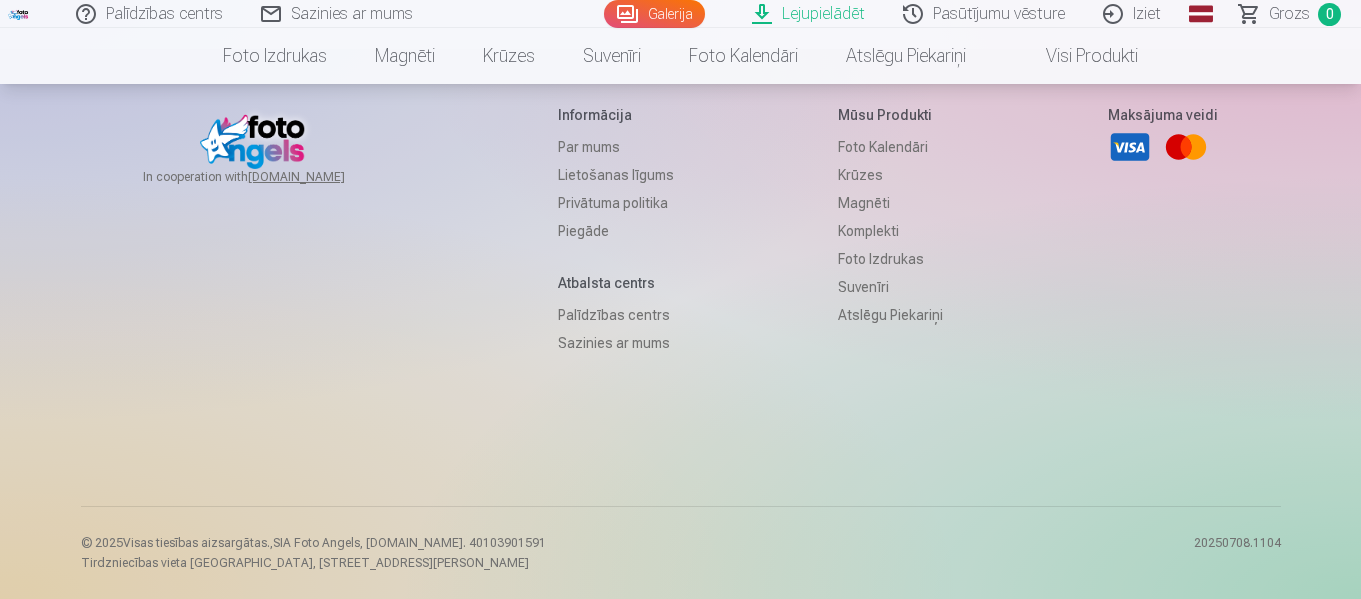 click on "Lejupielādēt" at bounding box center (809, 14) 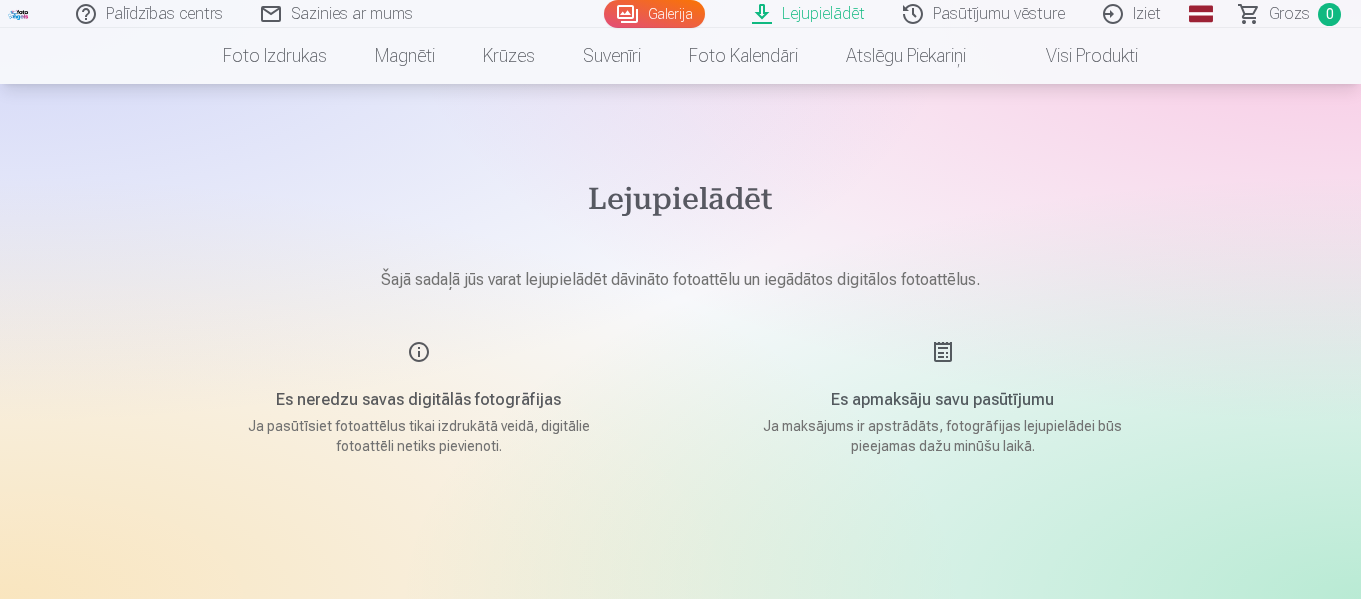 scroll, scrollTop: 400, scrollLeft: 0, axis: vertical 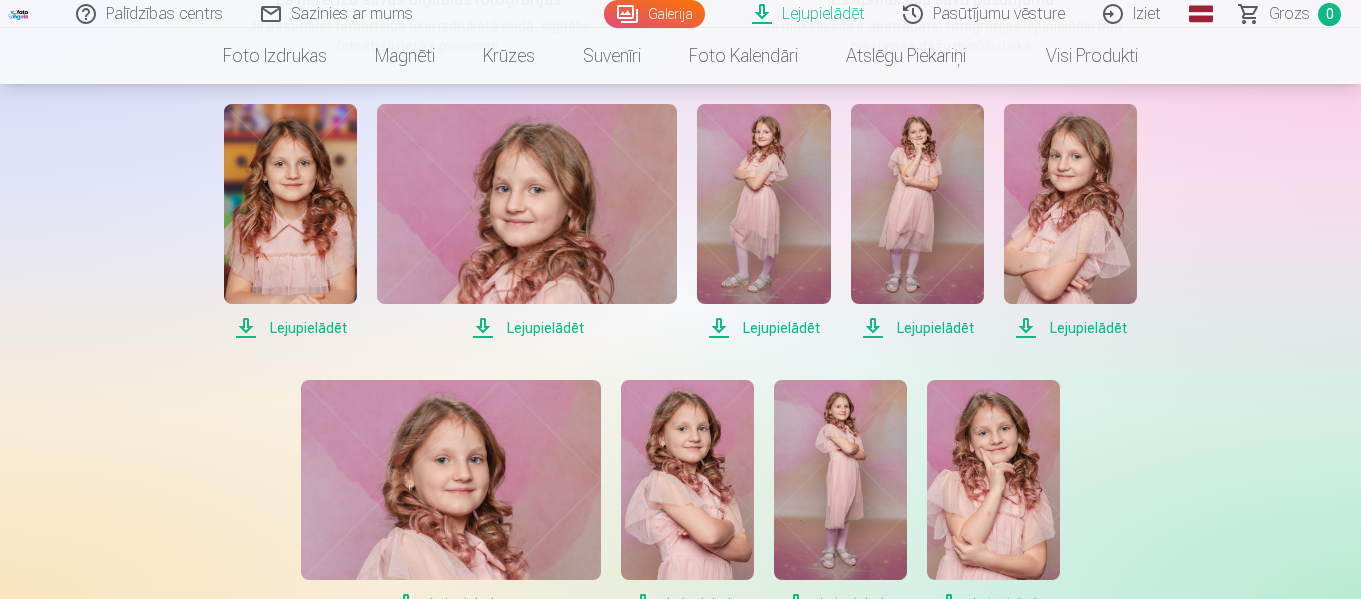 click on "Lejupielādēt" at bounding box center (290, 328) 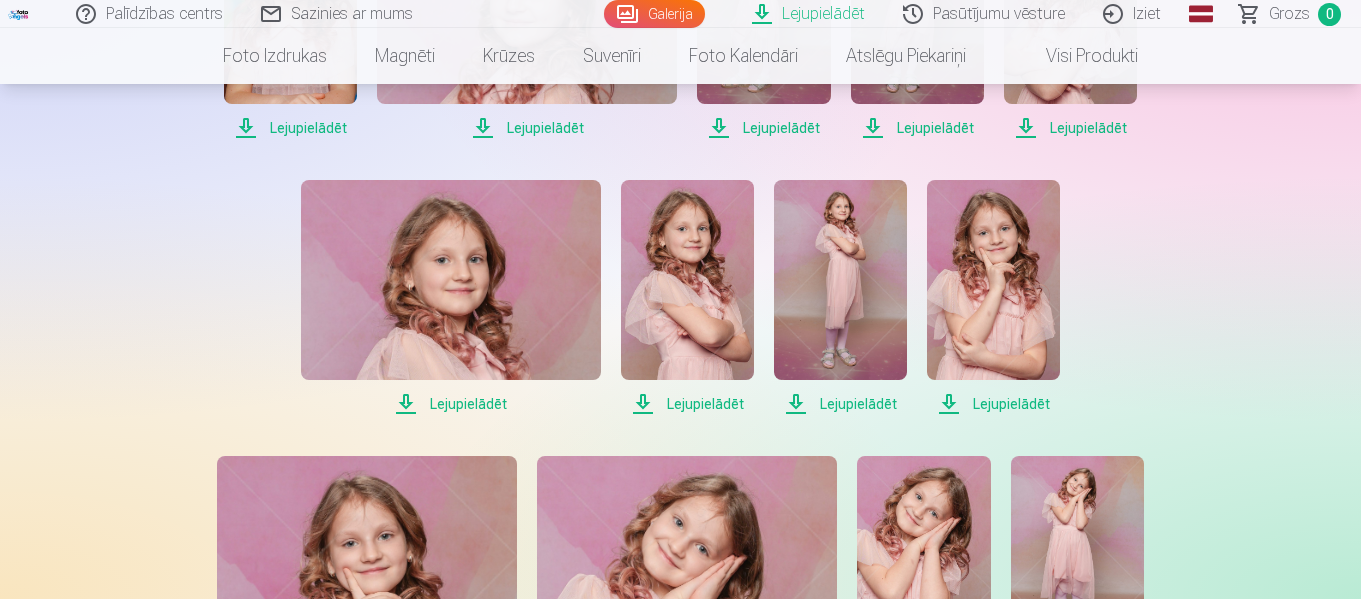 click on "Lejupielādēt" at bounding box center (1070, 128) 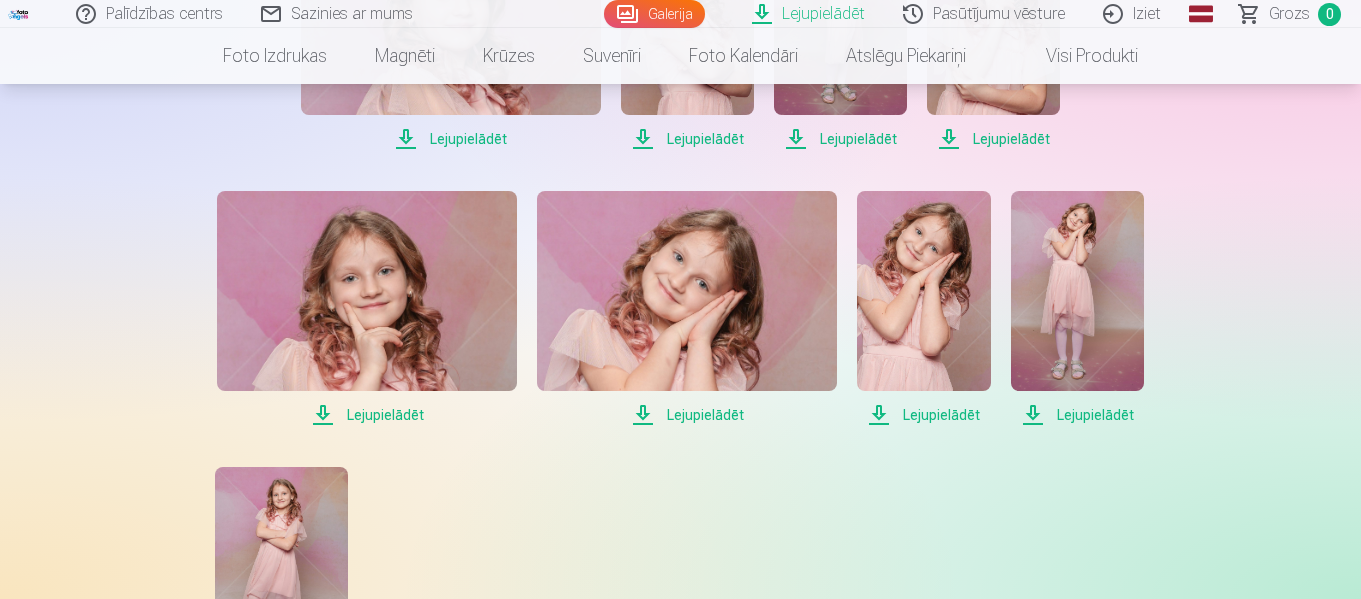 scroll, scrollTop: 900, scrollLeft: 0, axis: vertical 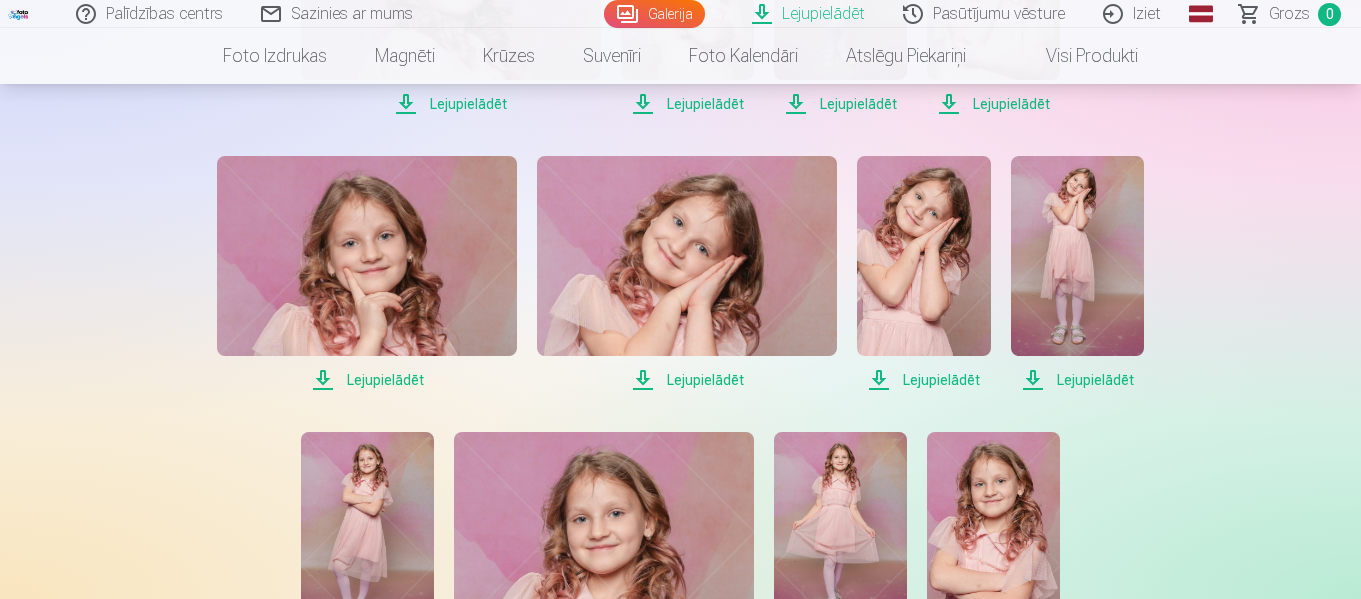 click on "Lejupielādēt" at bounding box center (367, 380) 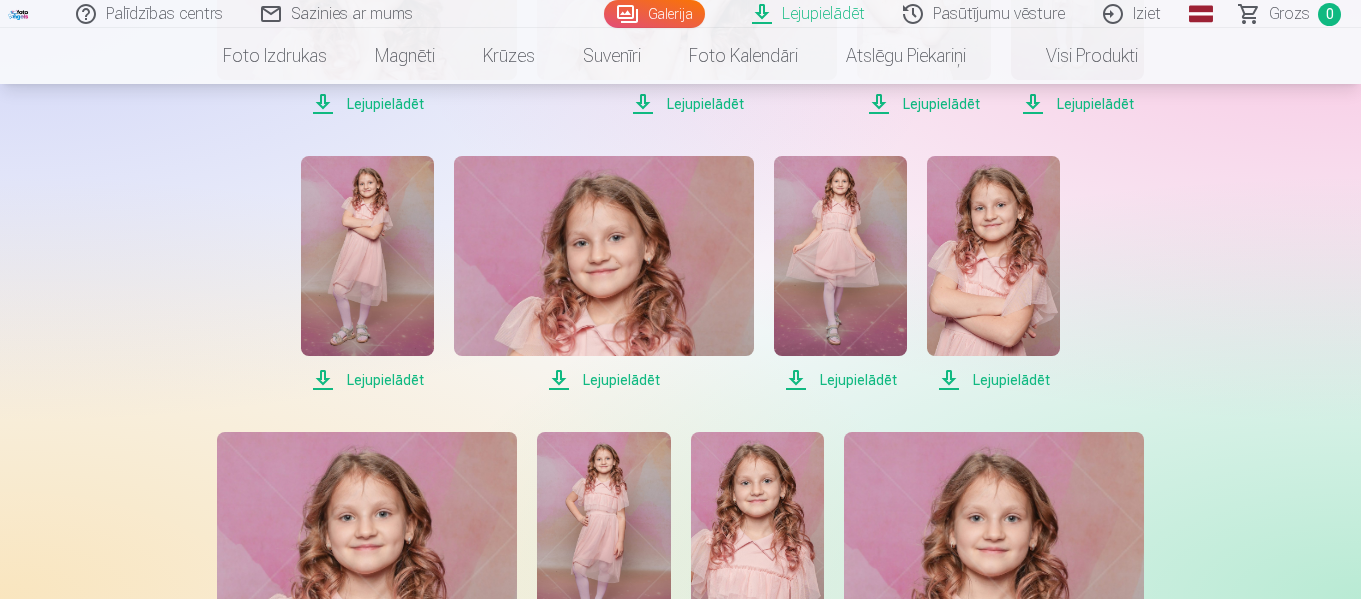 scroll, scrollTop: 1200, scrollLeft: 0, axis: vertical 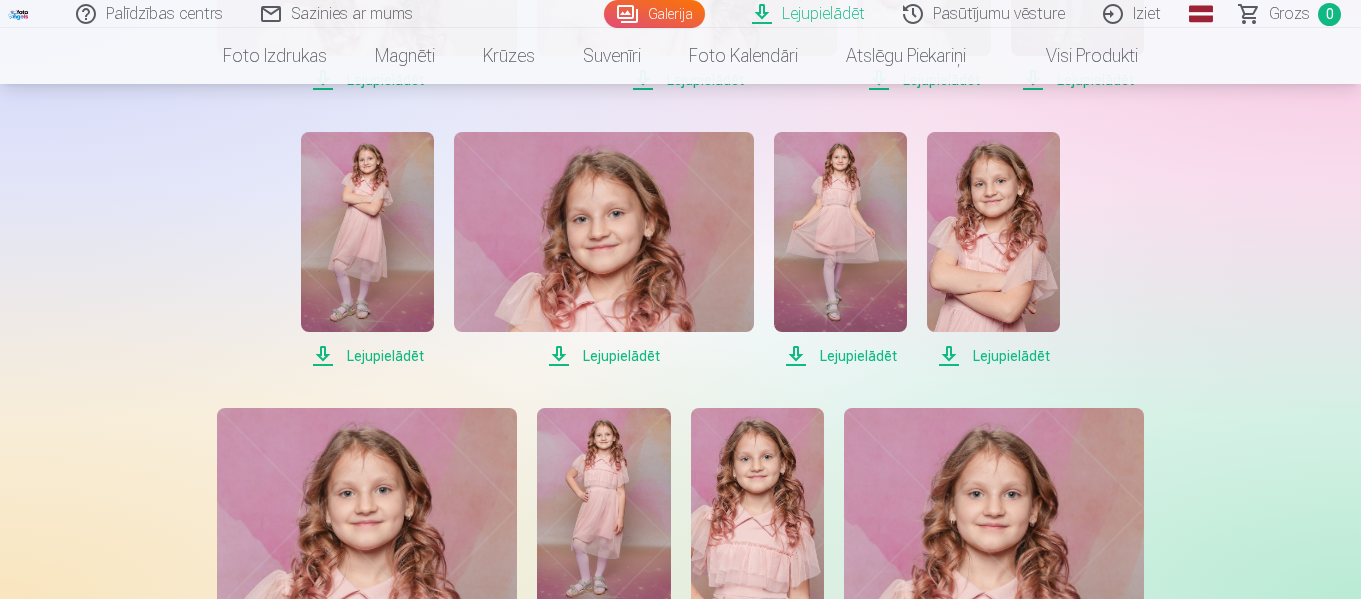 click on "Lejupielādēt" at bounding box center [367, 356] 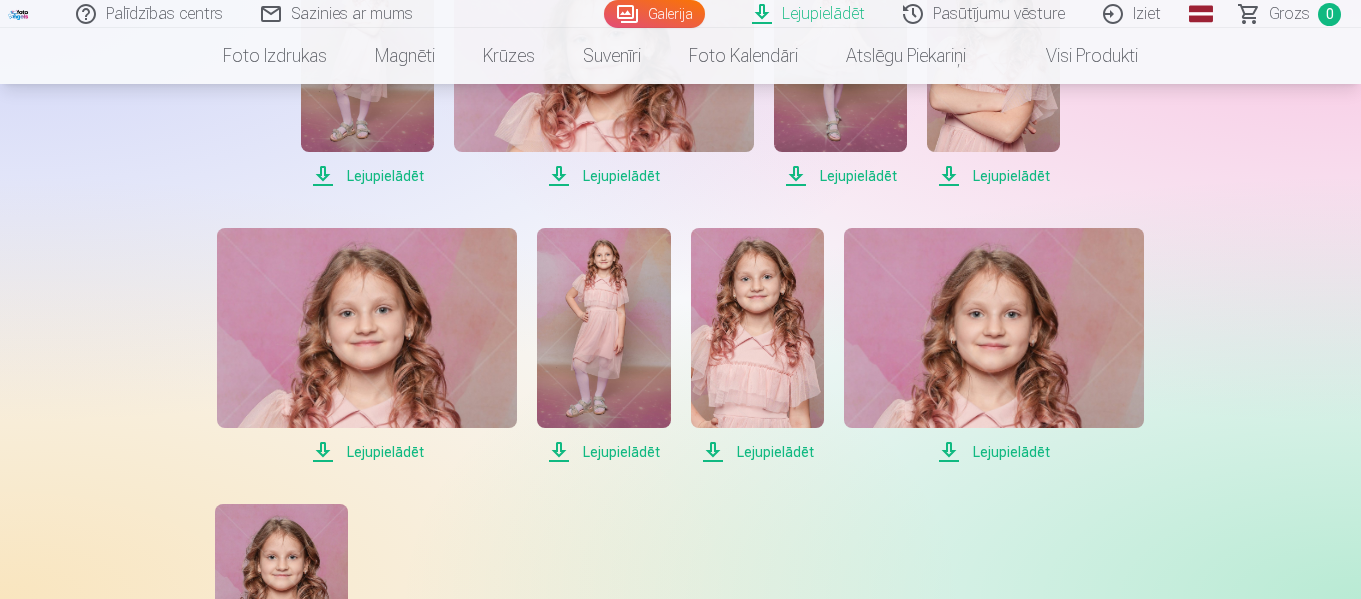 scroll, scrollTop: 1500, scrollLeft: 0, axis: vertical 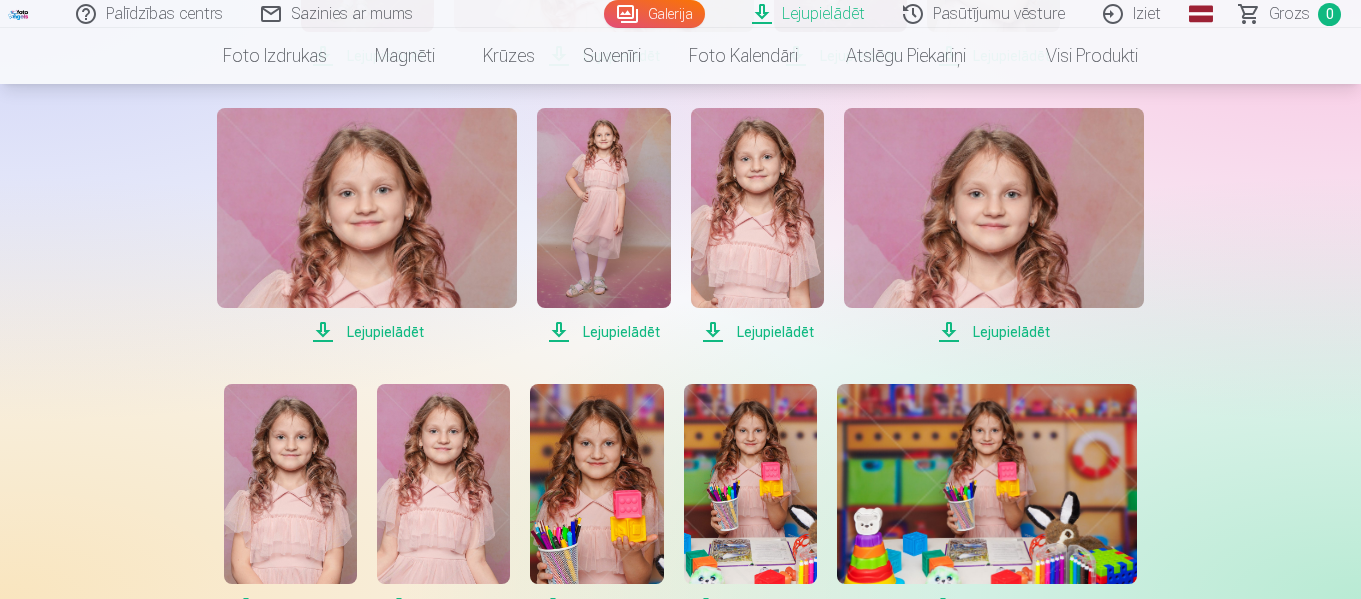 click on "Lejupielādēt" at bounding box center (367, 332) 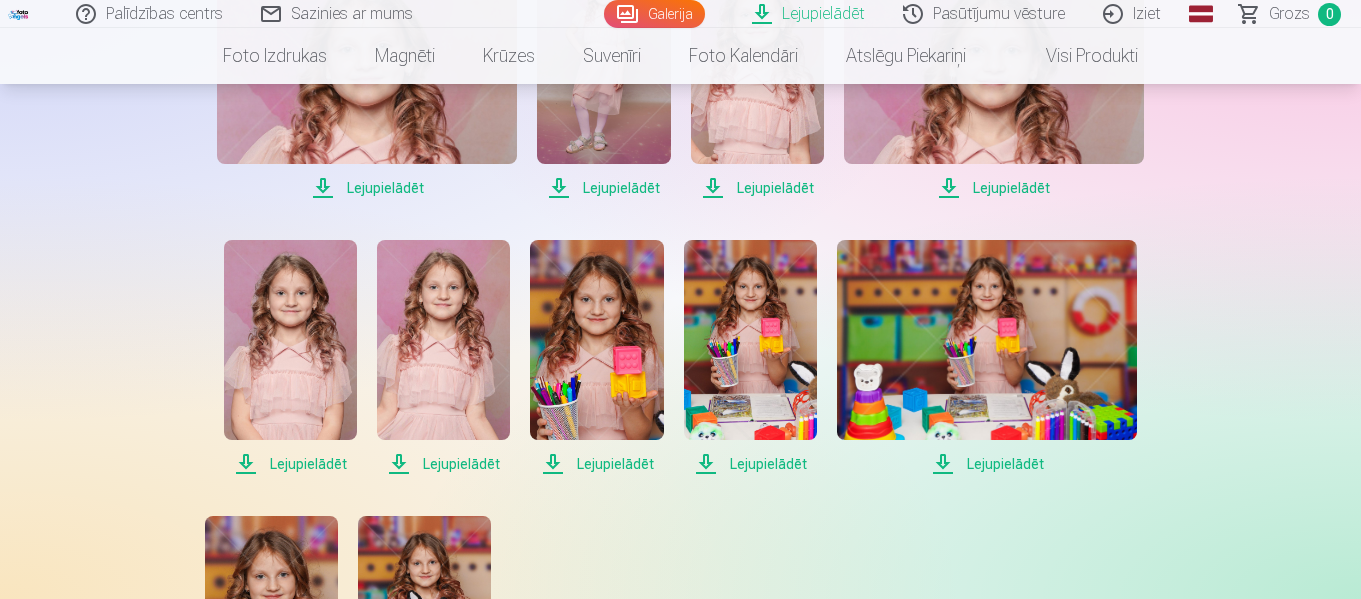 scroll, scrollTop: 1700, scrollLeft: 0, axis: vertical 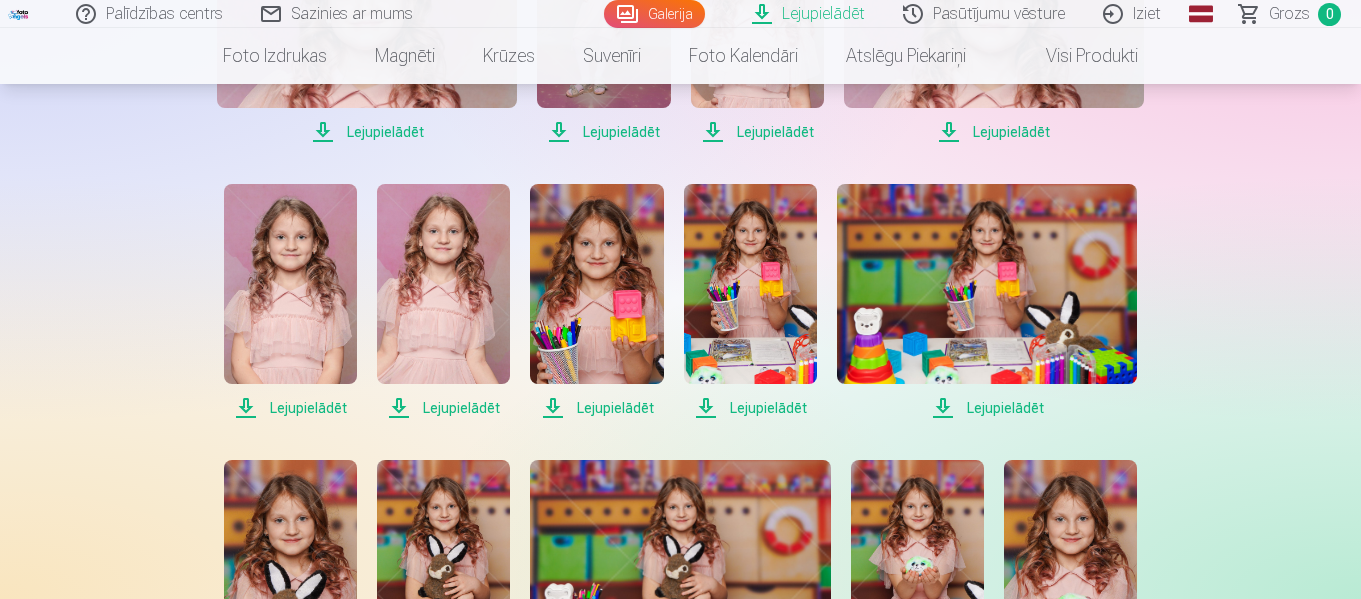 click on "Lejupielādēt" at bounding box center [290, 408] 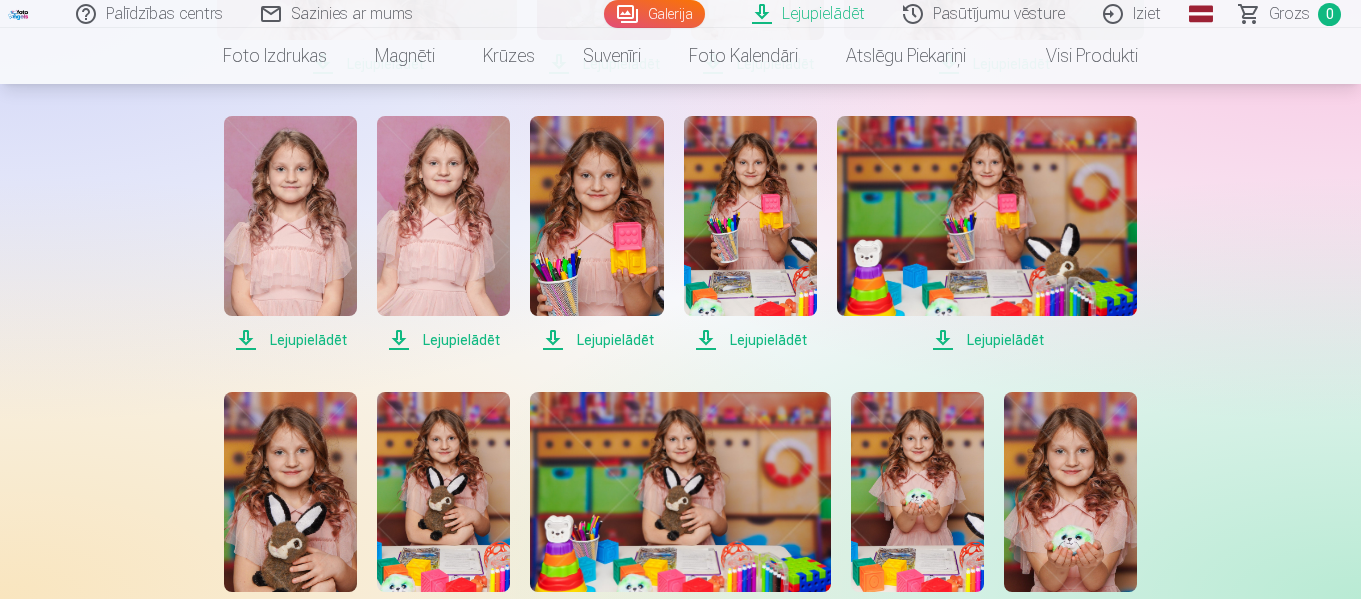 scroll, scrollTop: 2000, scrollLeft: 0, axis: vertical 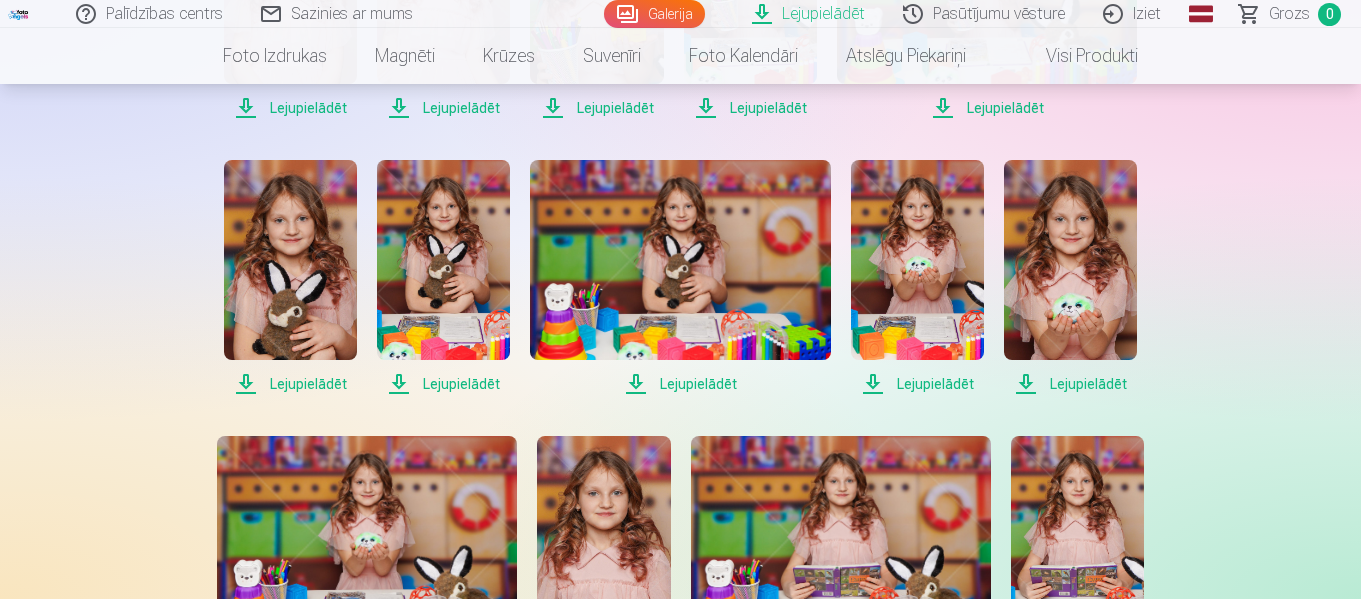 click on "Lejupielādēt" at bounding box center [290, 384] 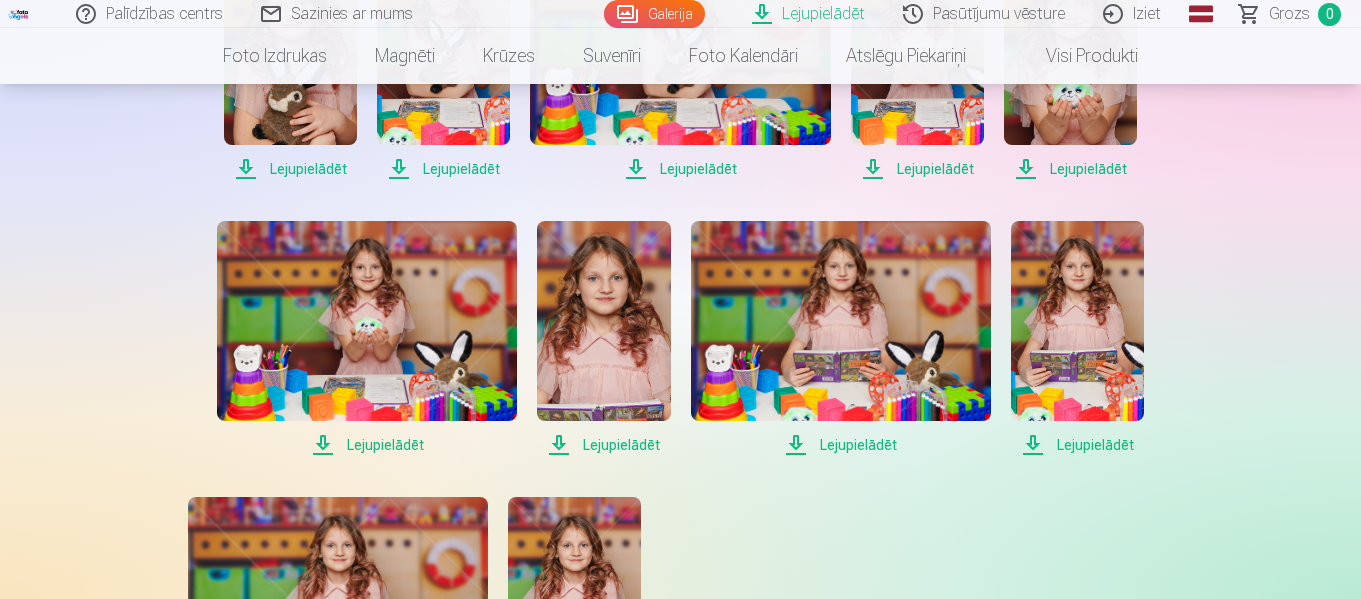 scroll, scrollTop: 2300, scrollLeft: 0, axis: vertical 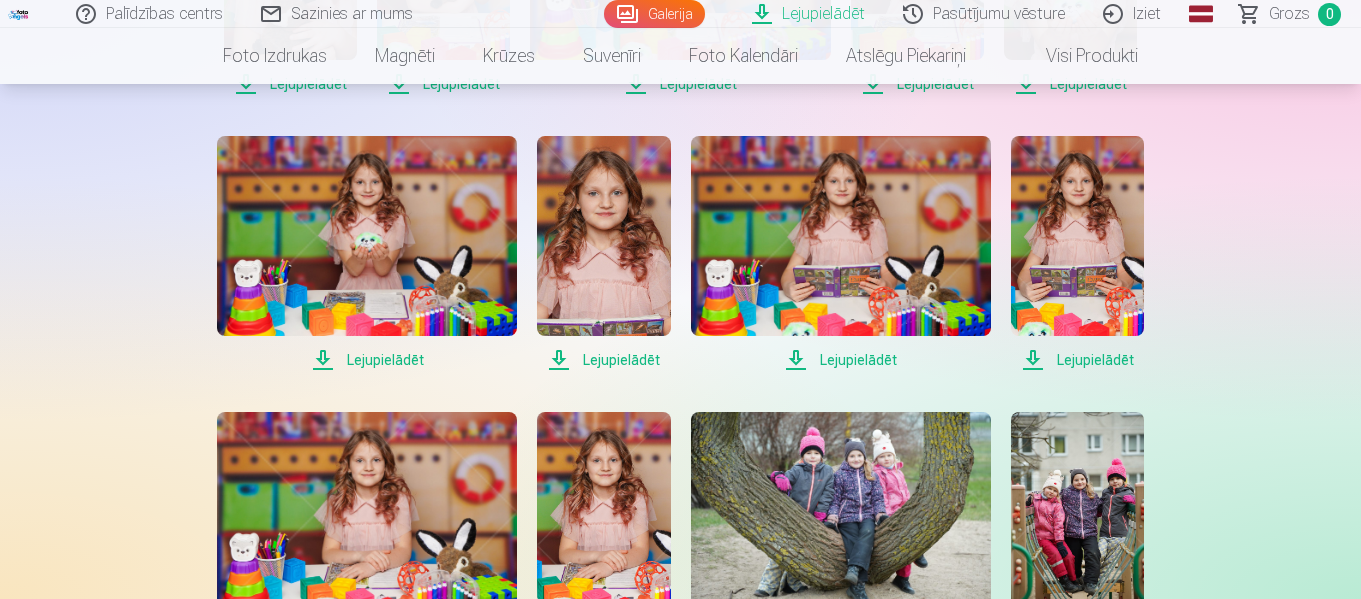 click on "Lejupielādēt" at bounding box center (367, 360) 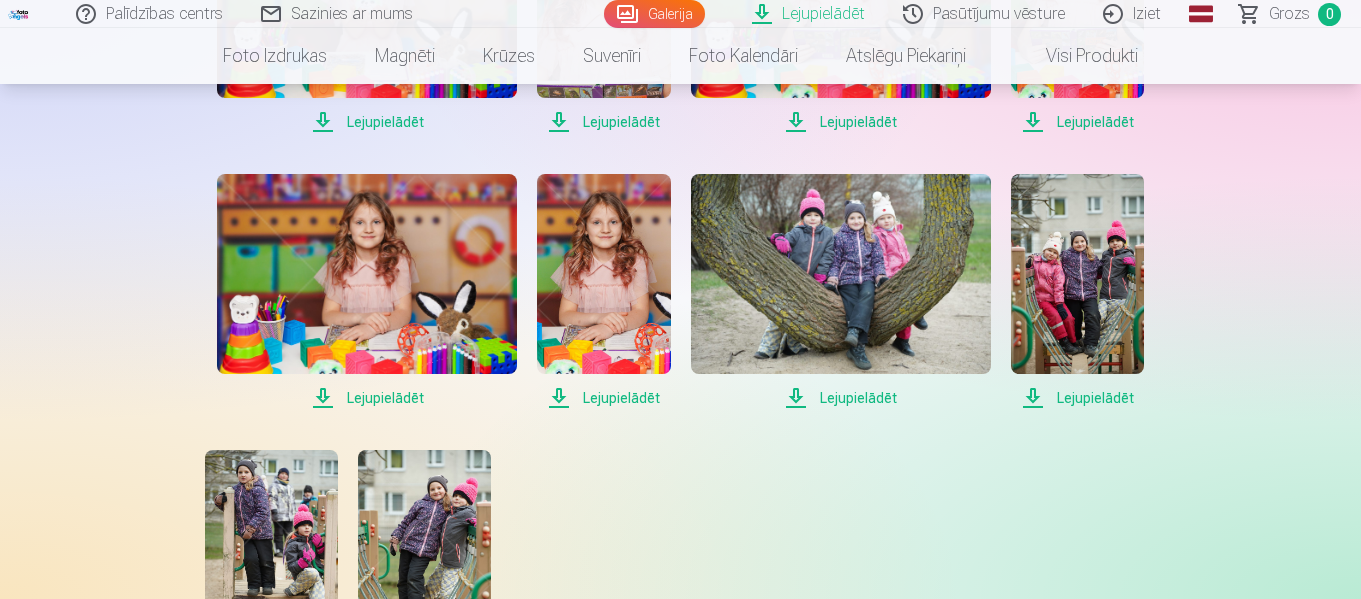 scroll, scrollTop: 2600, scrollLeft: 0, axis: vertical 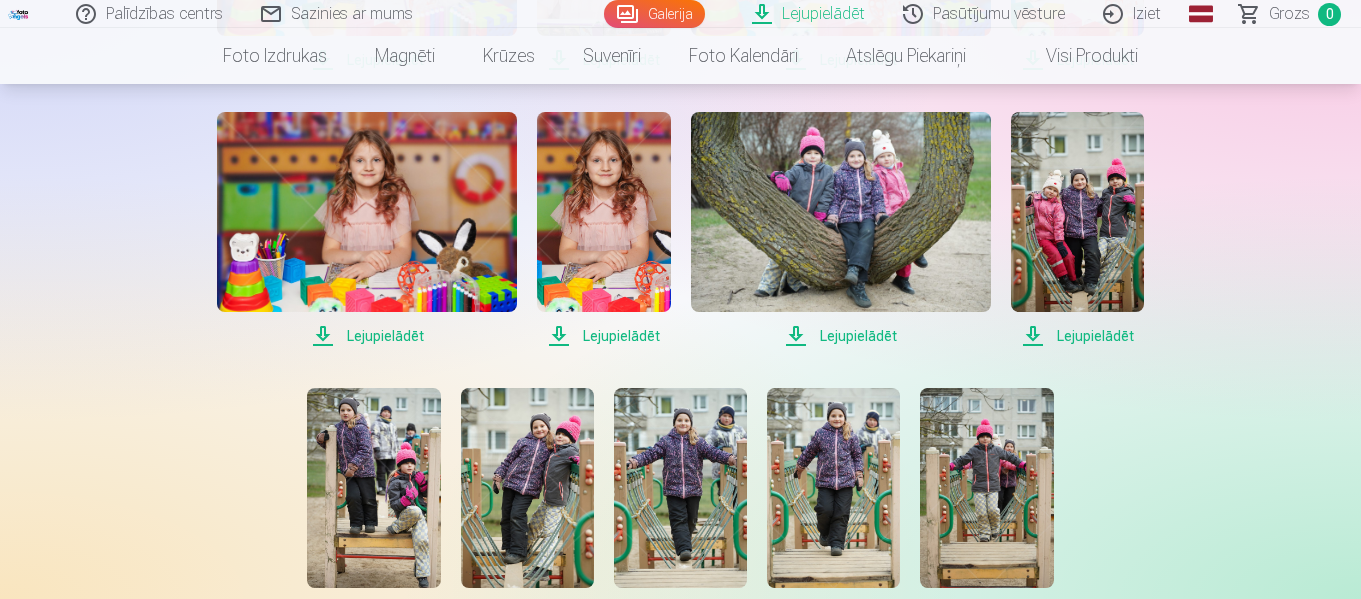 click on "Lejupielādēt" at bounding box center (367, 336) 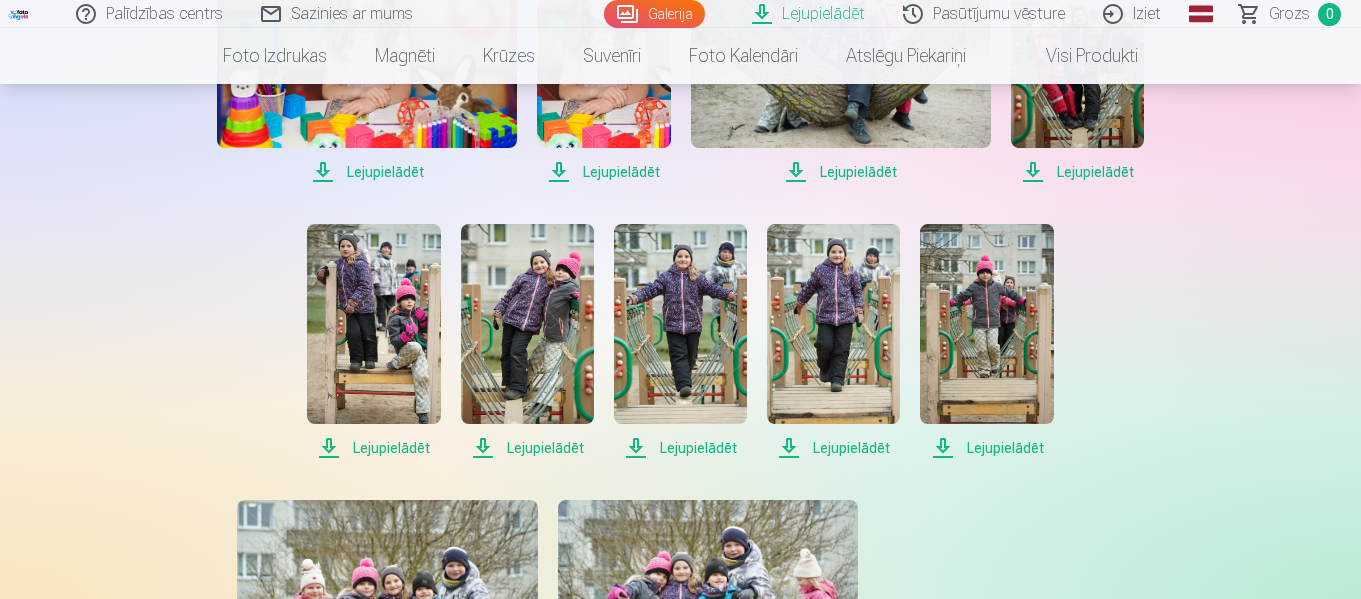 scroll, scrollTop: 2800, scrollLeft: 0, axis: vertical 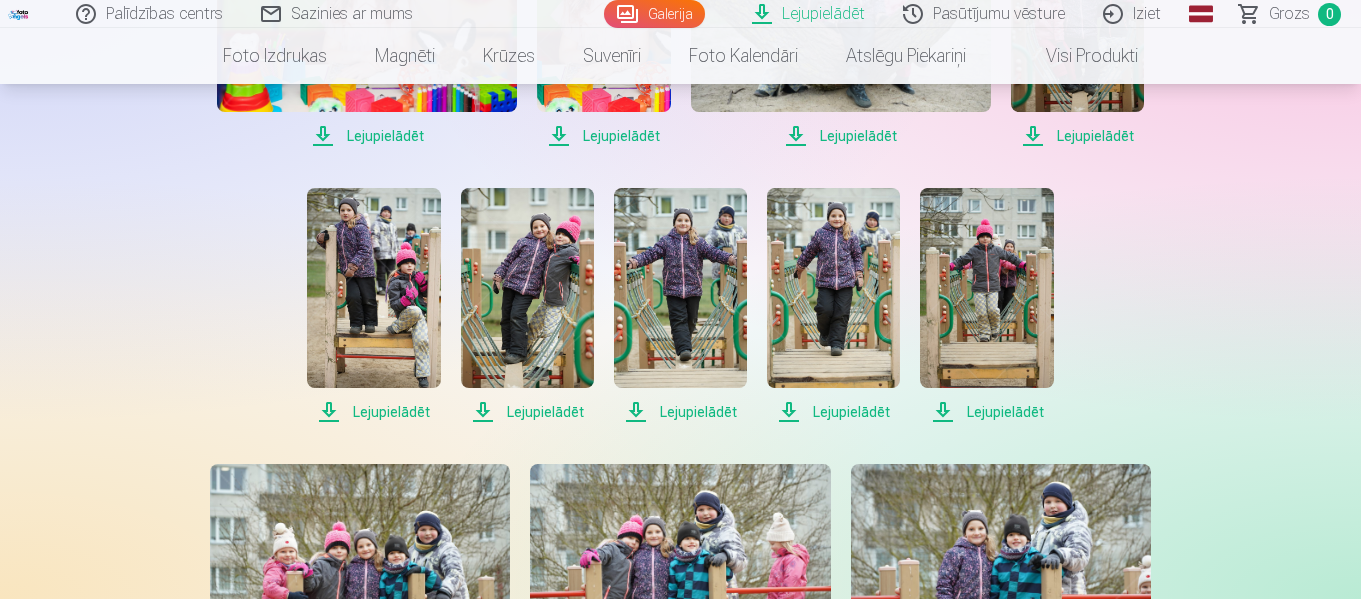click on "Lejupielādēt" at bounding box center (373, 412) 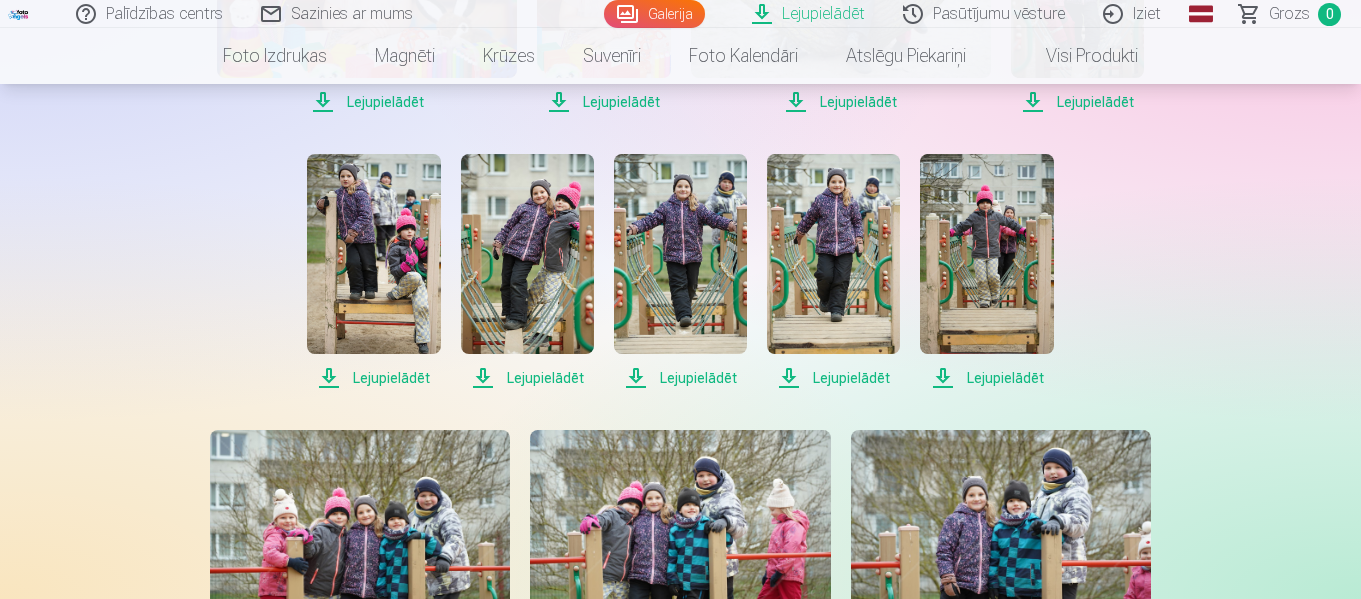 scroll, scrollTop: 3100, scrollLeft: 0, axis: vertical 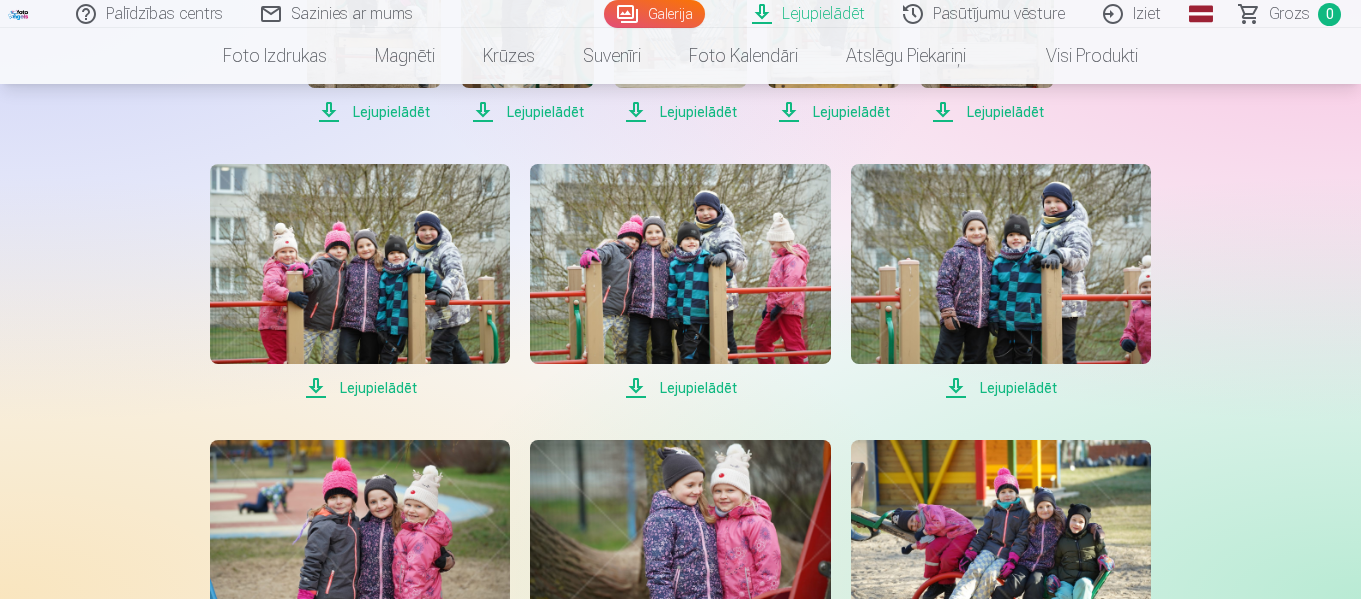 click on "Lejupielādēt" at bounding box center [360, 388] 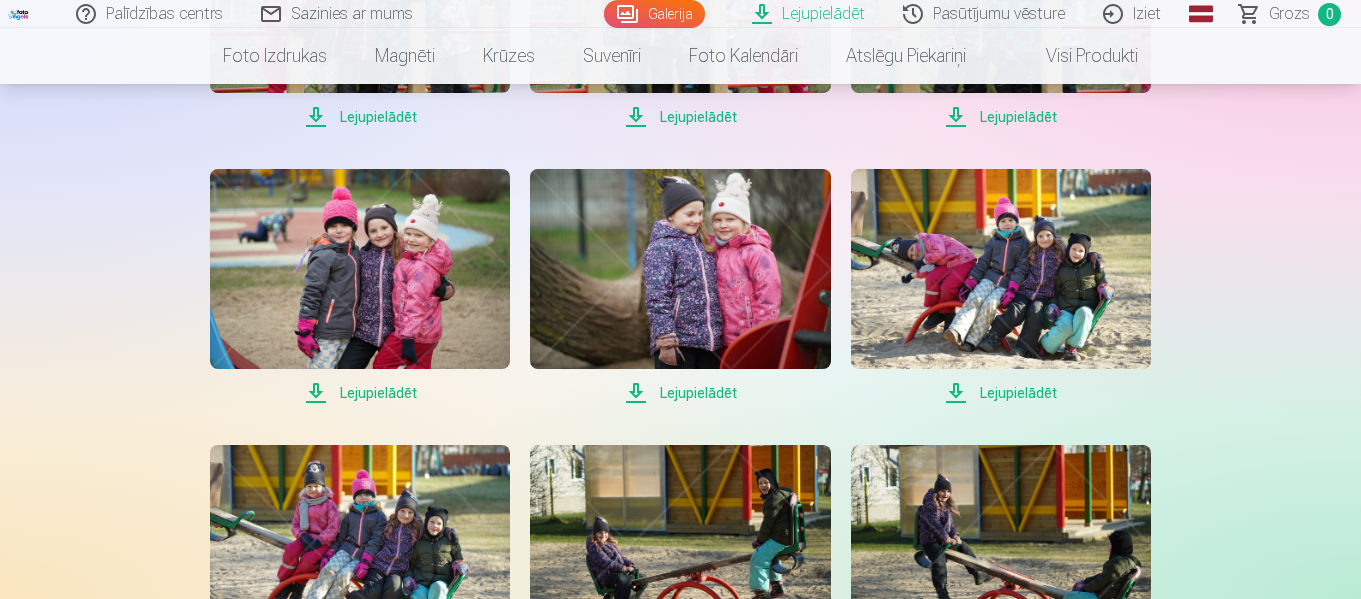 scroll, scrollTop: 3400, scrollLeft: 0, axis: vertical 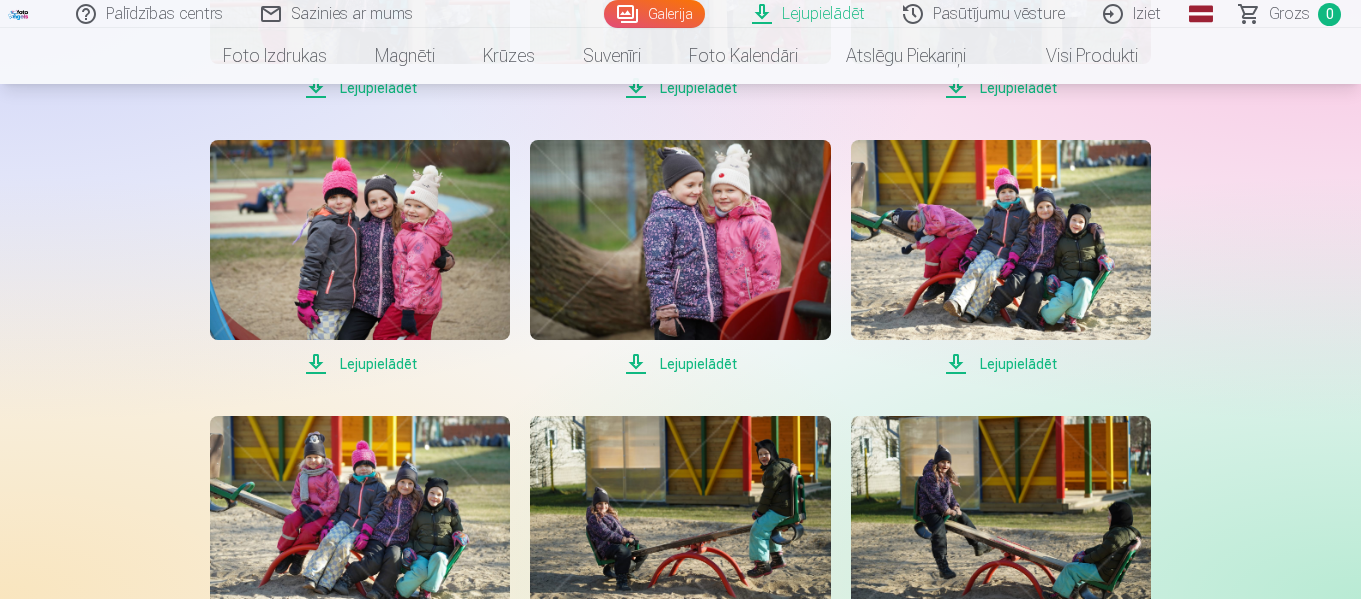 click on "Lejupielādēt" at bounding box center [360, 364] 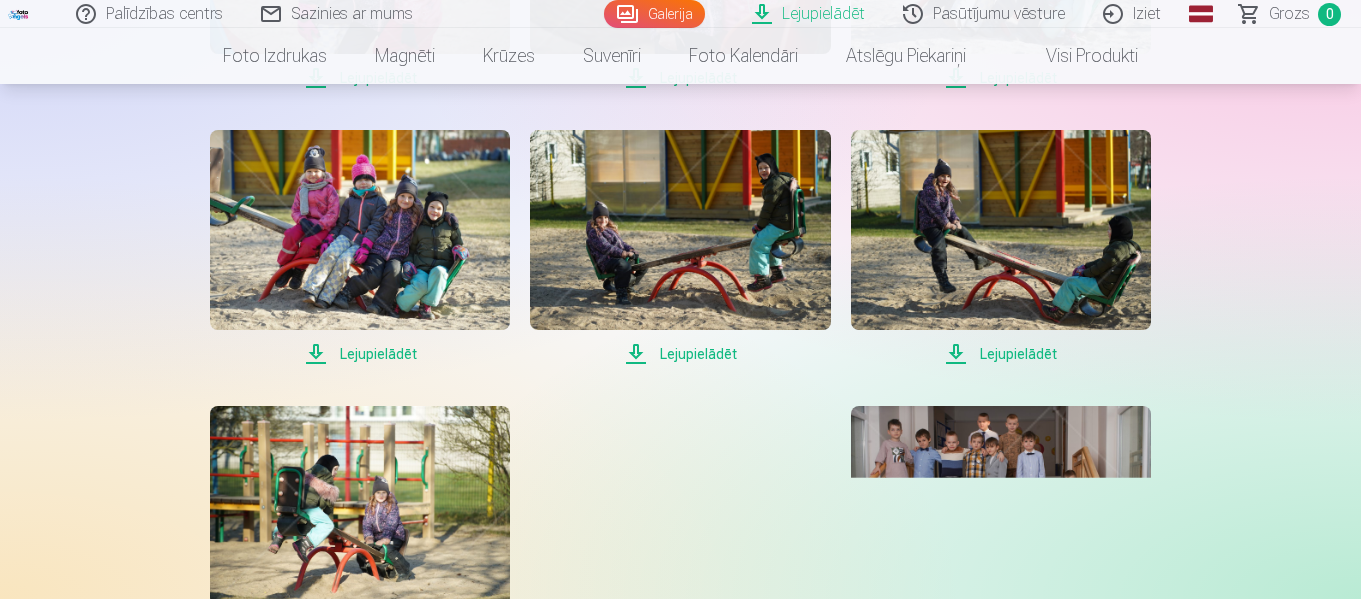 scroll, scrollTop: 3700, scrollLeft: 0, axis: vertical 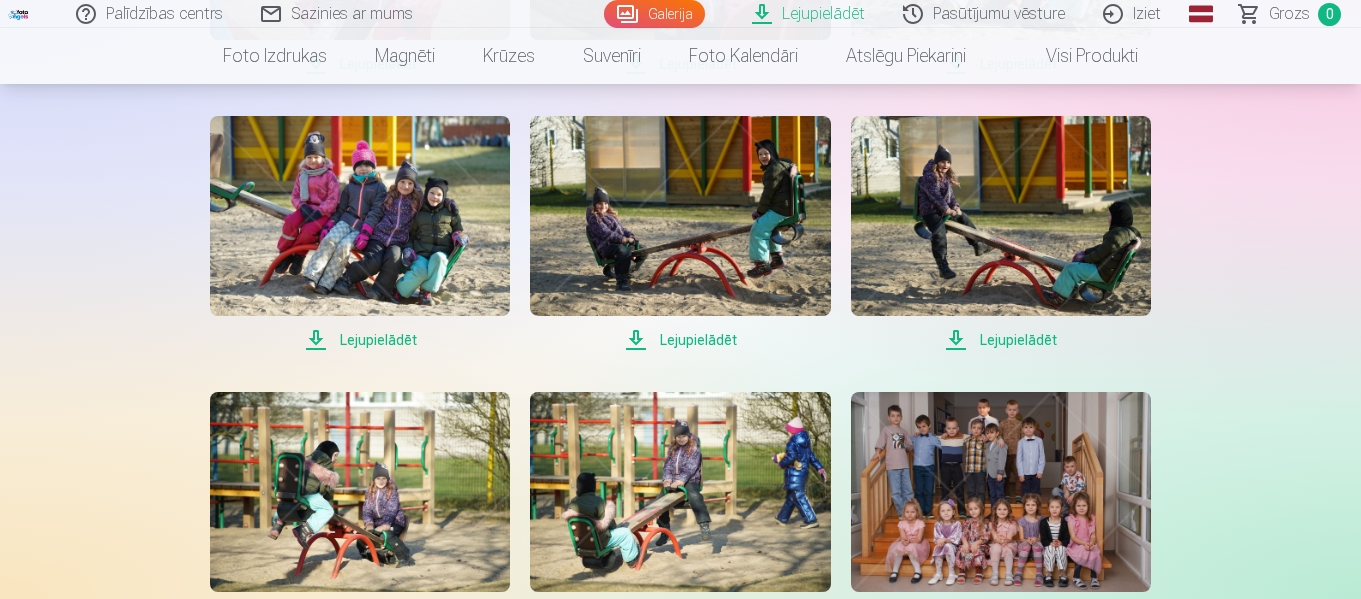 click on "Lejupielādēt" at bounding box center [360, 340] 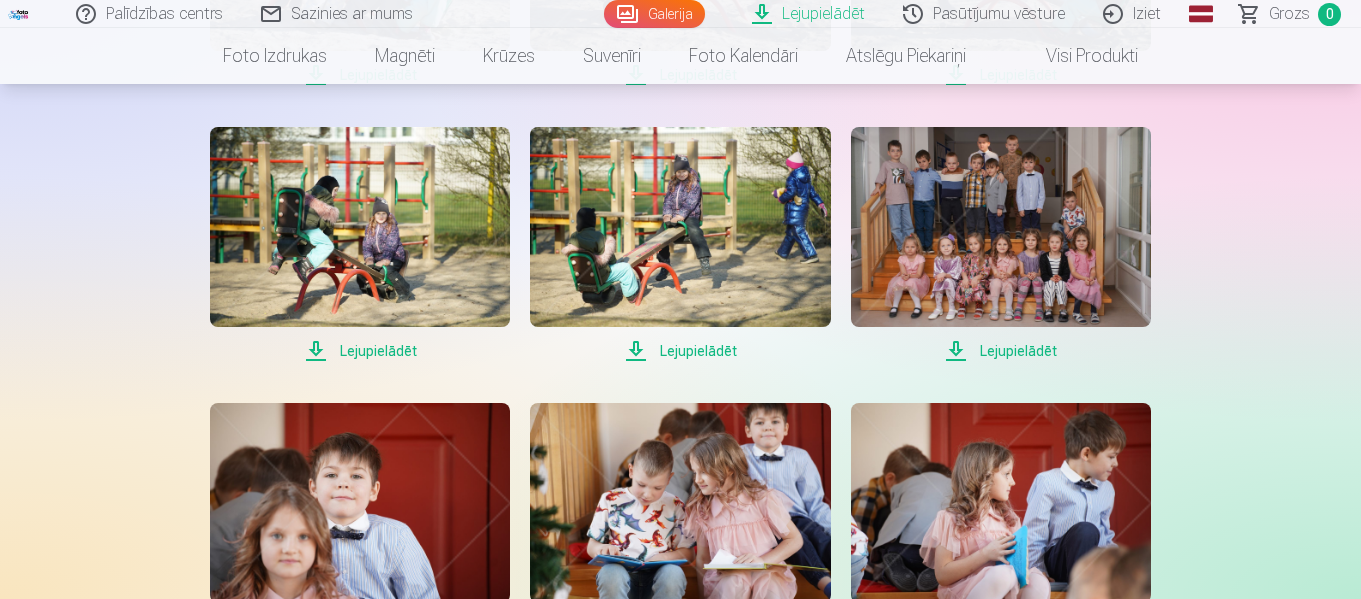 scroll, scrollTop: 4000, scrollLeft: 0, axis: vertical 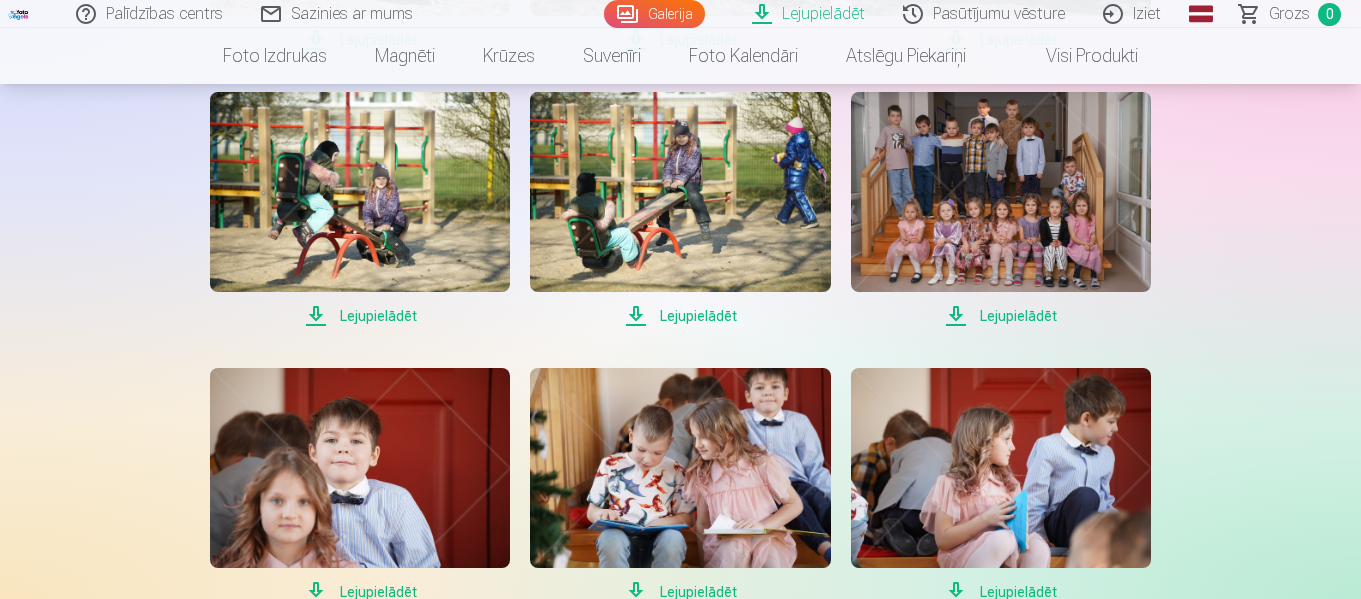 click on "Lejupielādēt" at bounding box center [360, 316] 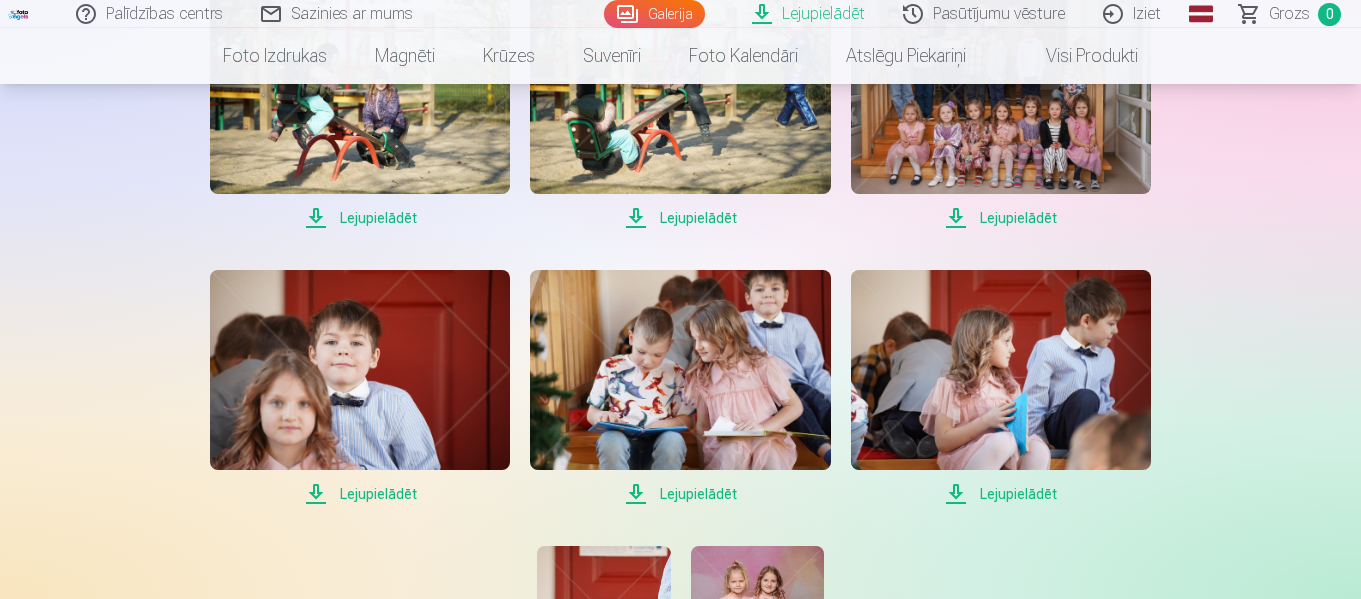 scroll, scrollTop: 4200, scrollLeft: 0, axis: vertical 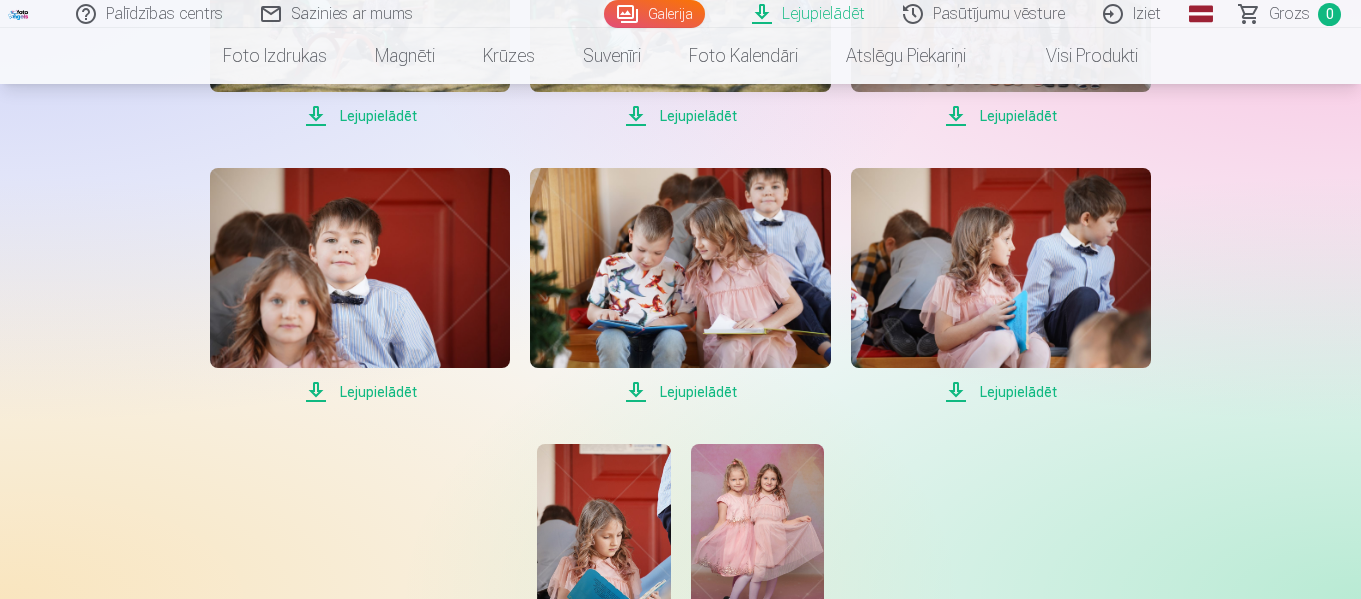 click on "Lejupielādēt" at bounding box center [360, 392] 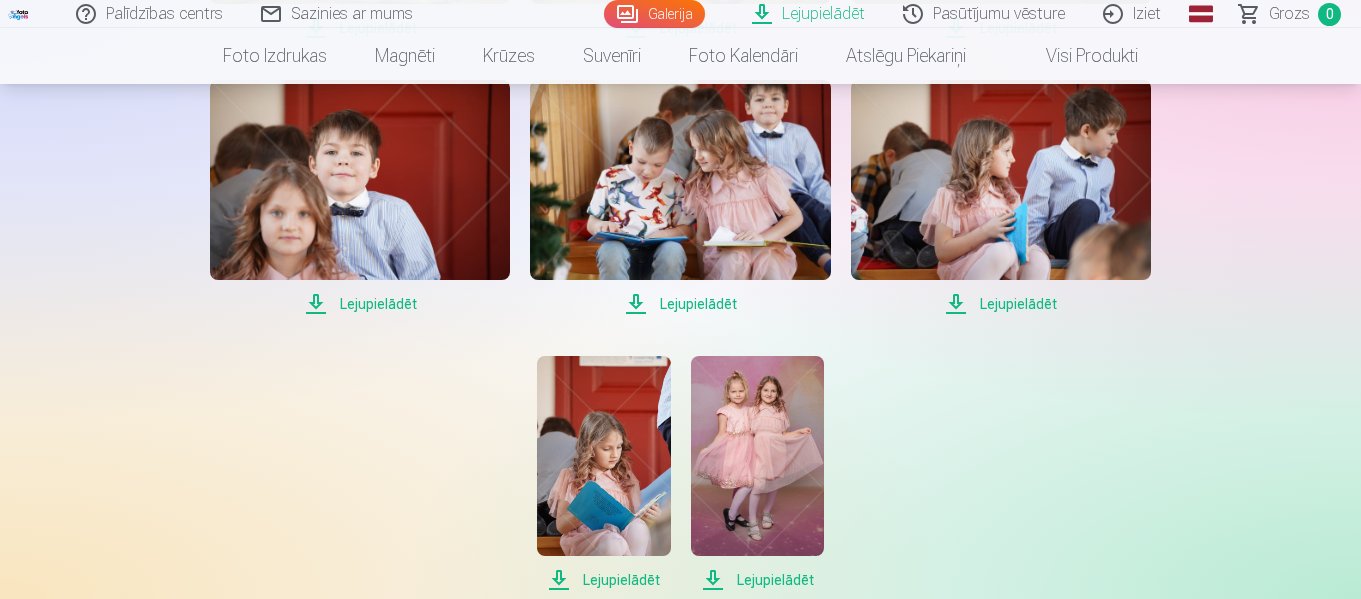 scroll, scrollTop: 4400, scrollLeft: 0, axis: vertical 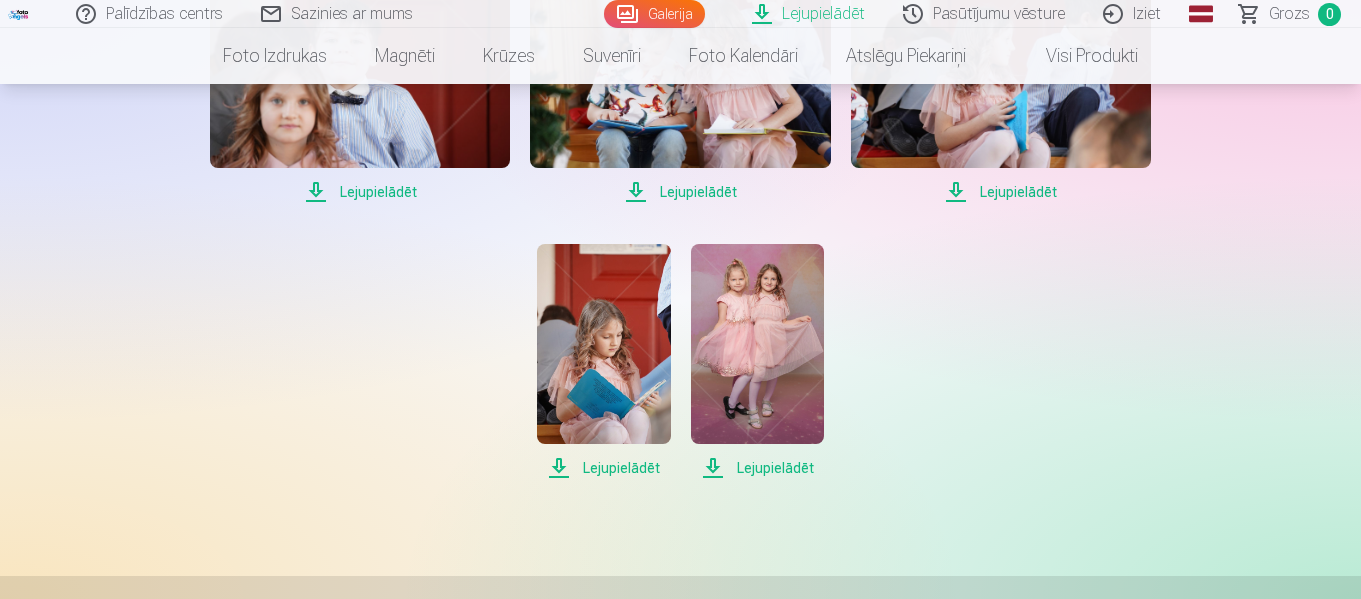 click on "Lejupielādēt" at bounding box center [603, 468] 